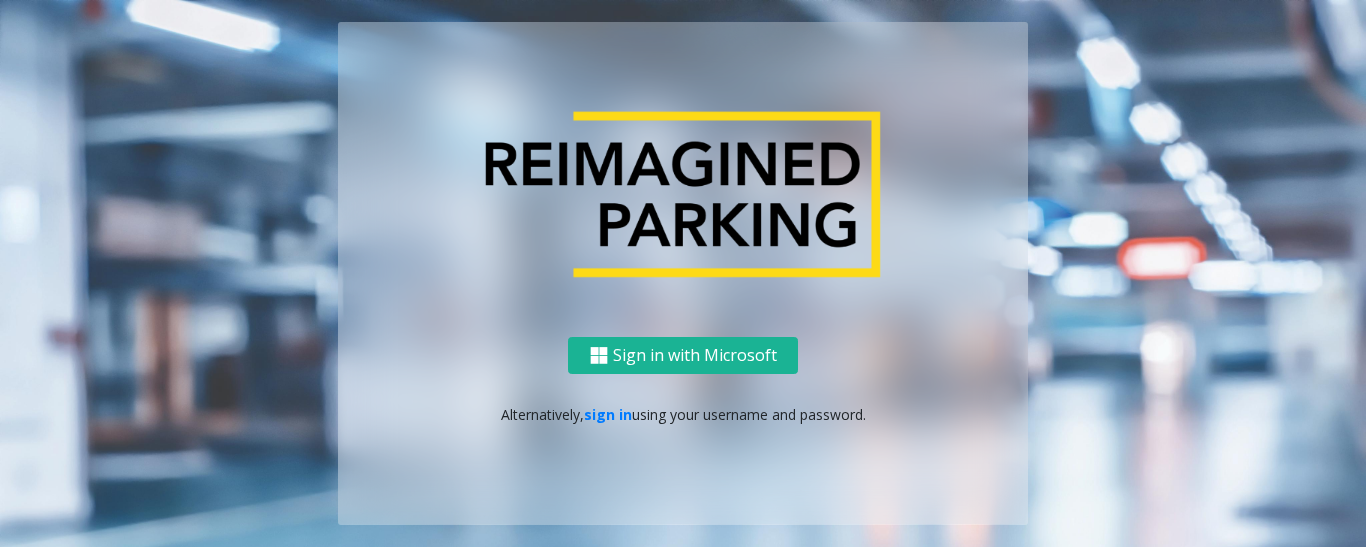 scroll, scrollTop: 0, scrollLeft: 0, axis: both 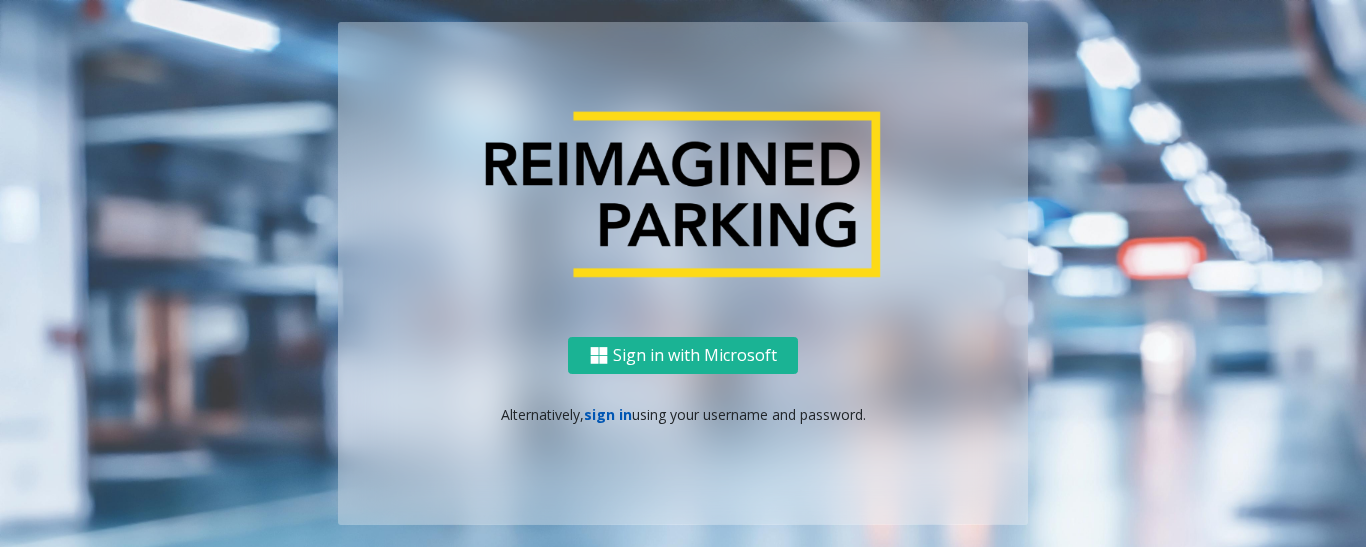 click on "sign in" 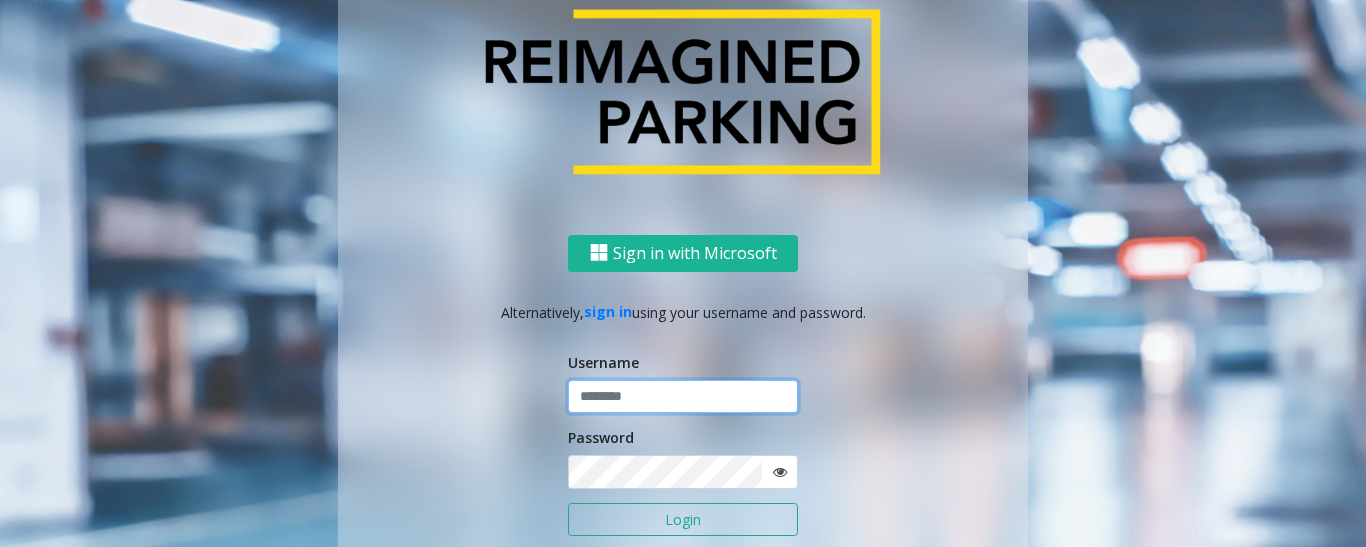 type on "*********" 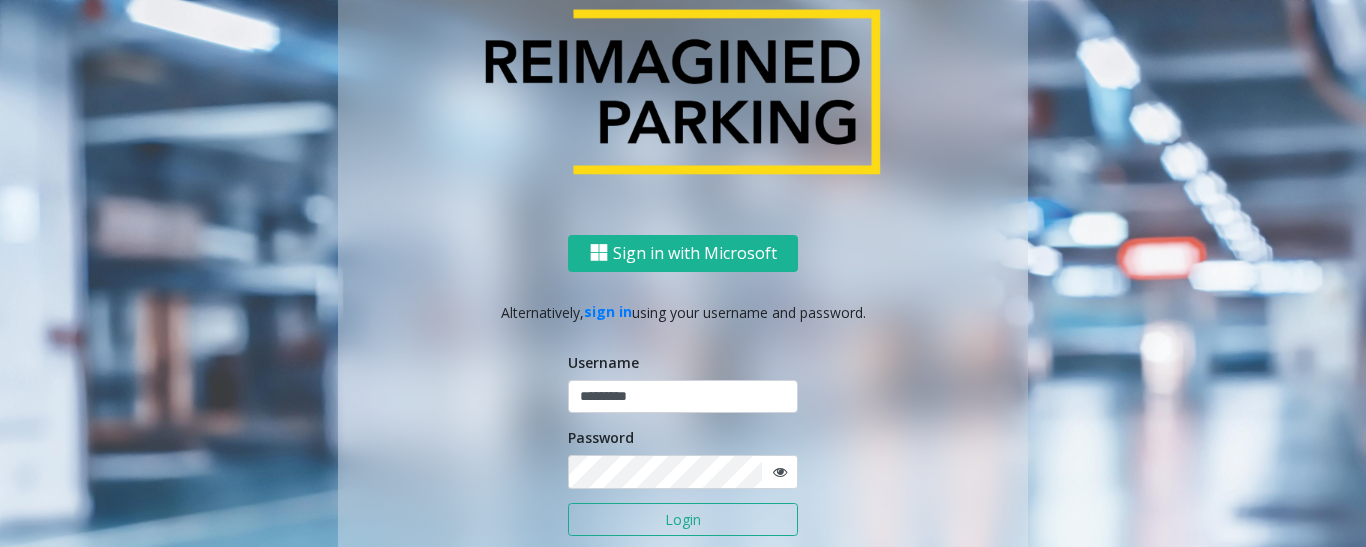 click on "Login" 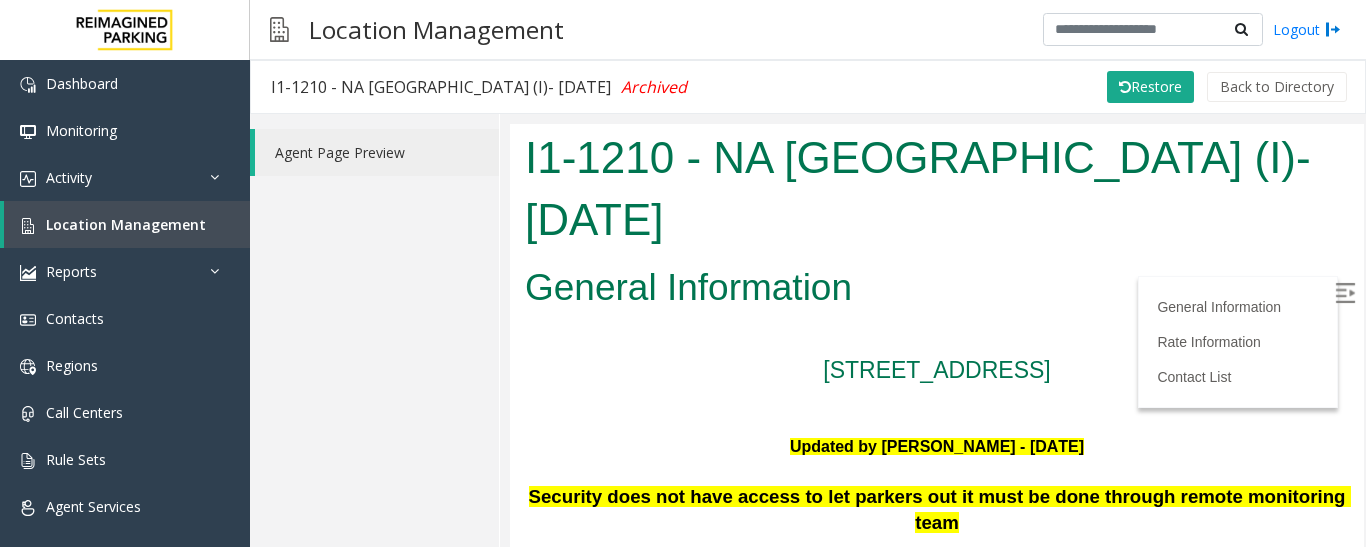 scroll, scrollTop: 0, scrollLeft: 0, axis: both 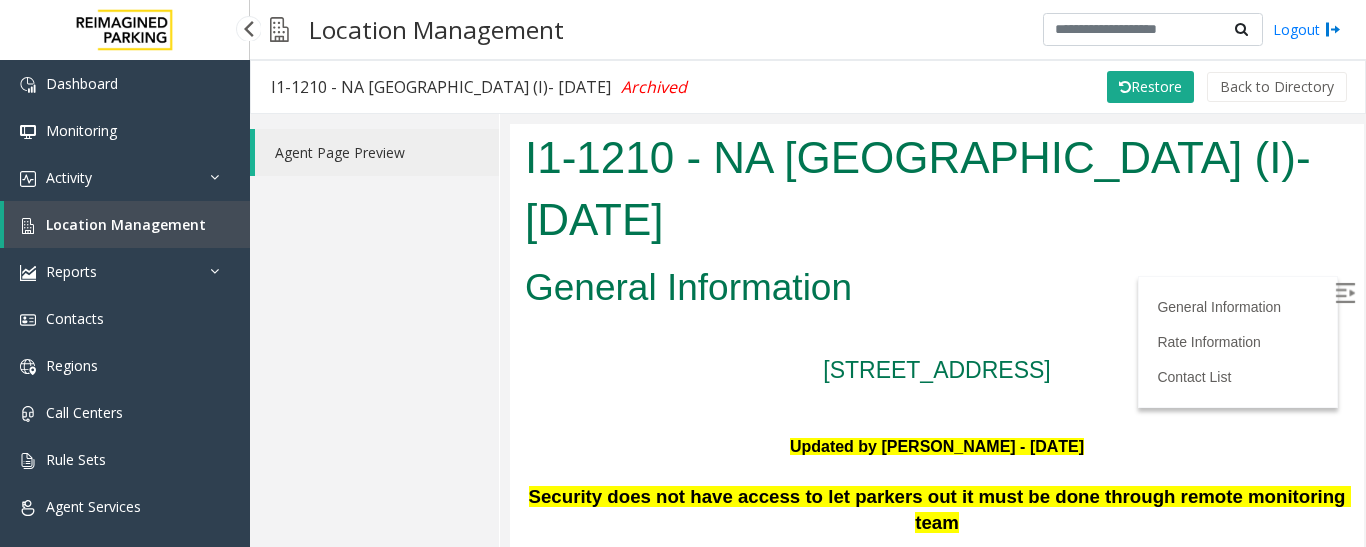 click on "Location Management" at bounding box center (127, 224) 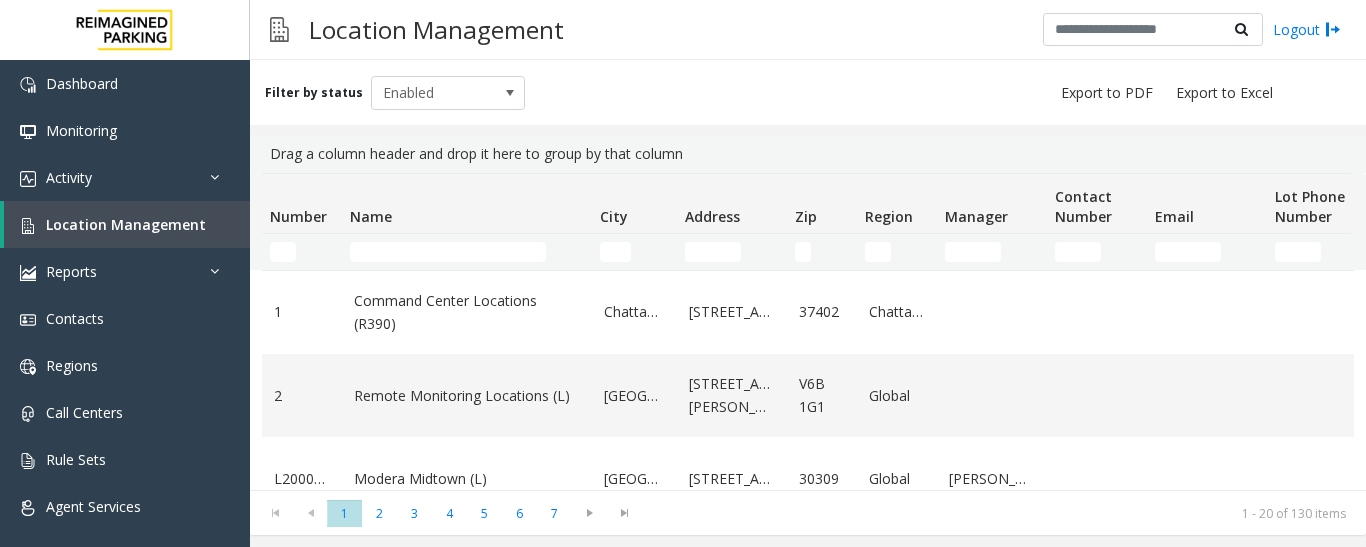 scroll, scrollTop: 0, scrollLeft: 0, axis: both 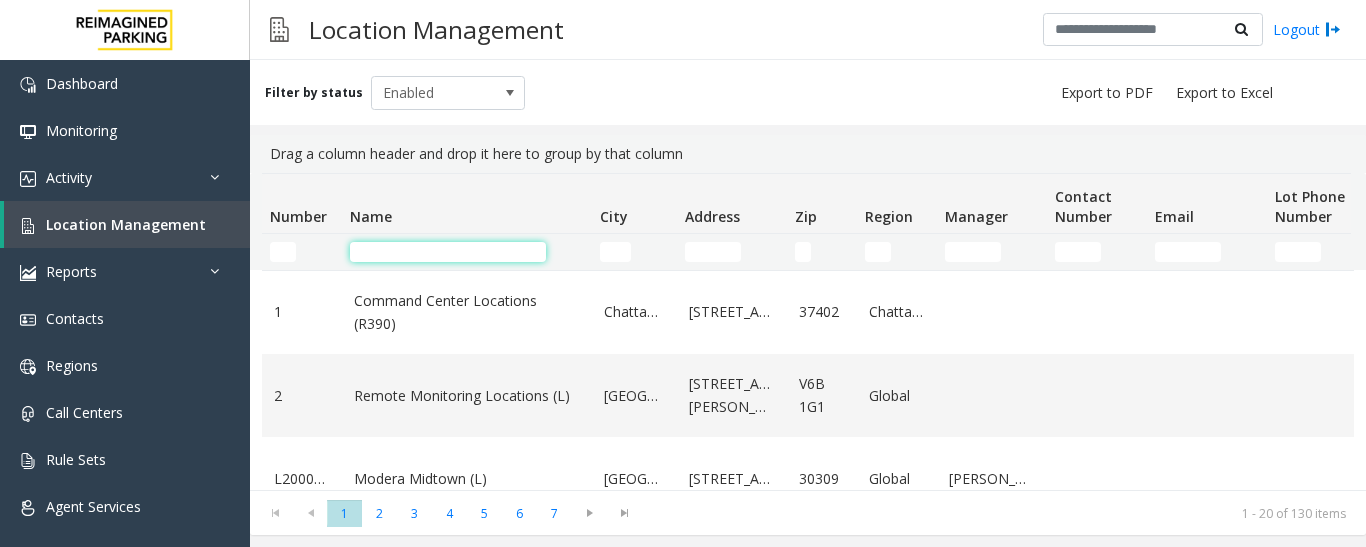 click 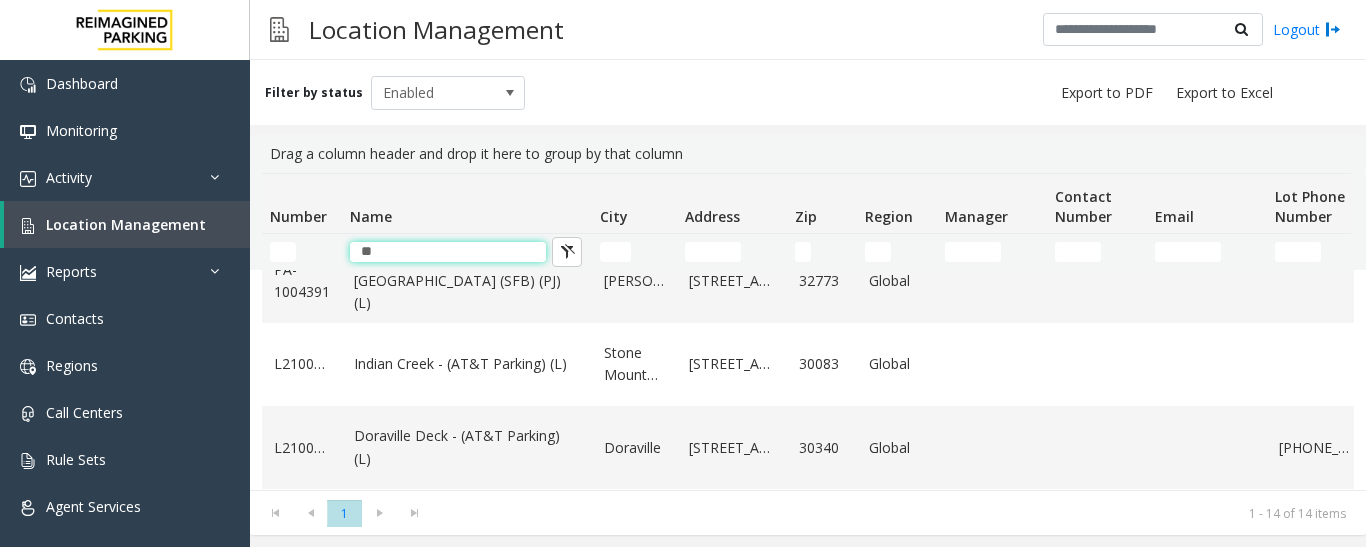 scroll, scrollTop: 300, scrollLeft: 0, axis: vertical 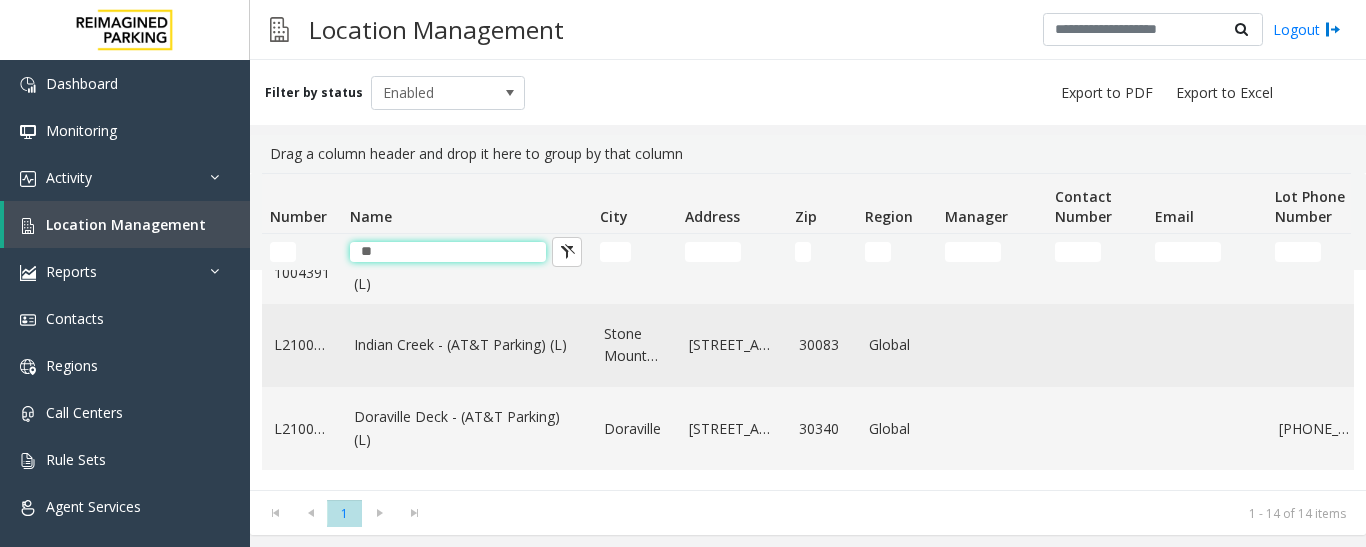 type on "**" 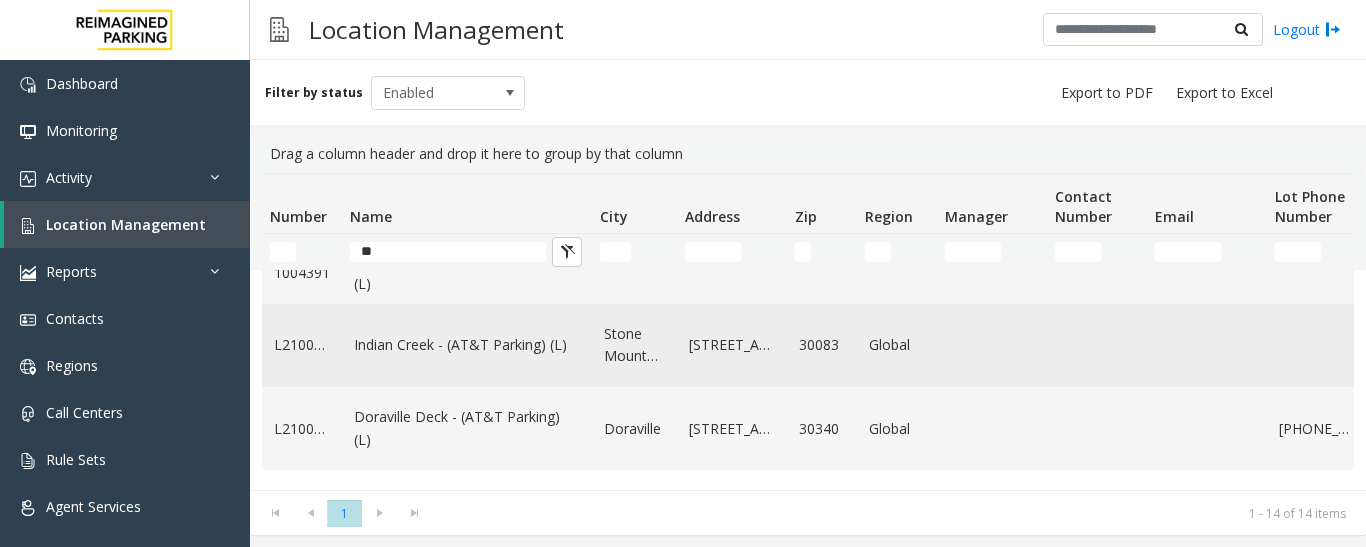 click on "Indian Creek - (AT&T Parking) (L)" 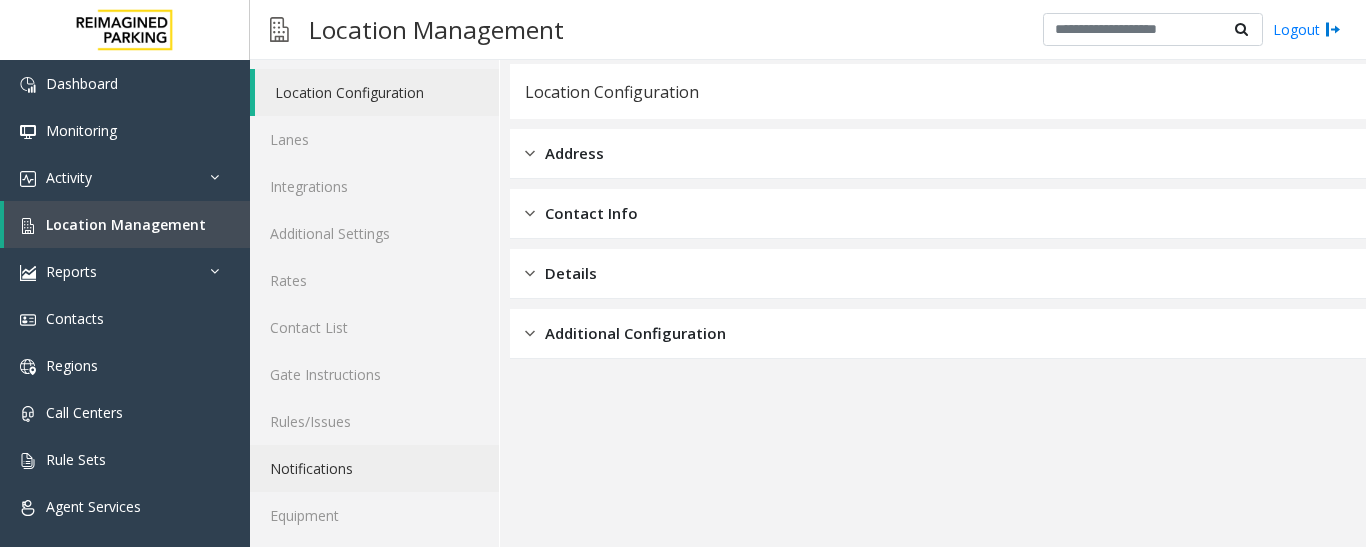 scroll, scrollTop: 112, scrollLeft: 0, axis: vertical 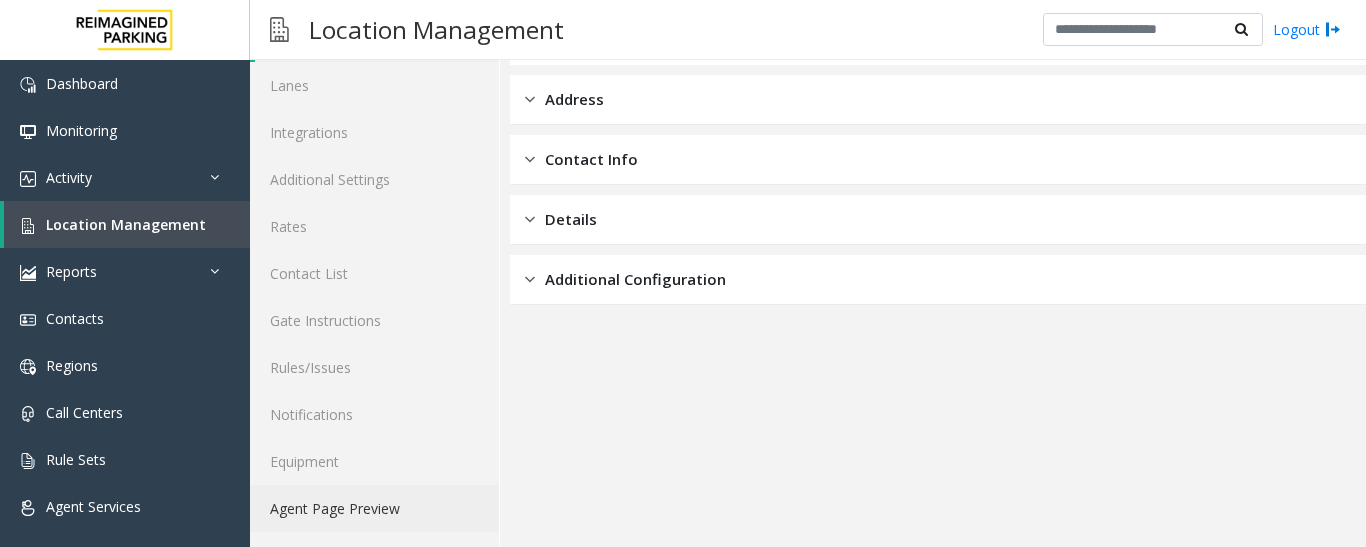 click on "Agent Page Preview" 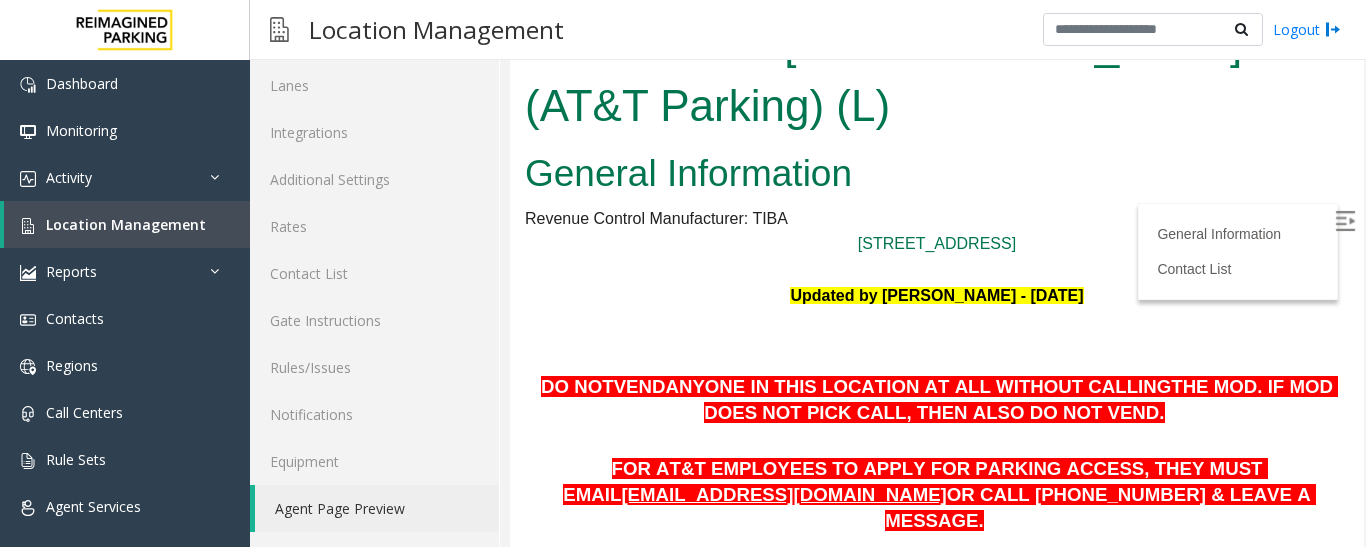 scroll, scrollTop: 0, scrollLeft: 0, axis: both 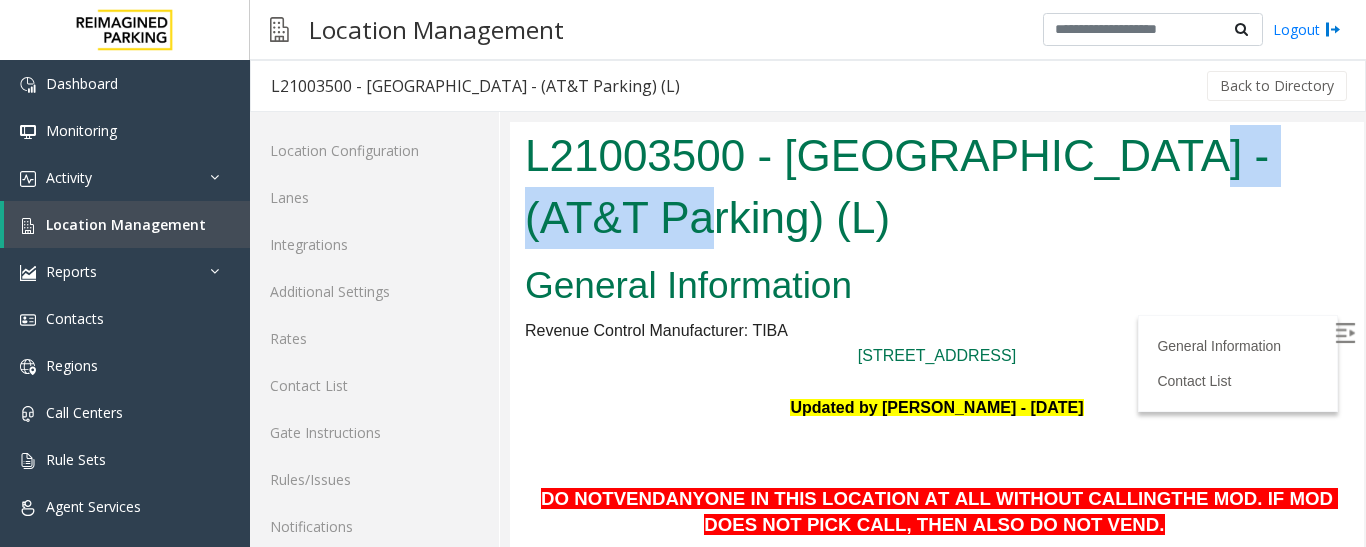 drag, startPoint x: 1092, startPoint y: 160, endPoint x: 678, endPoint y: 214, distance: 417.5069 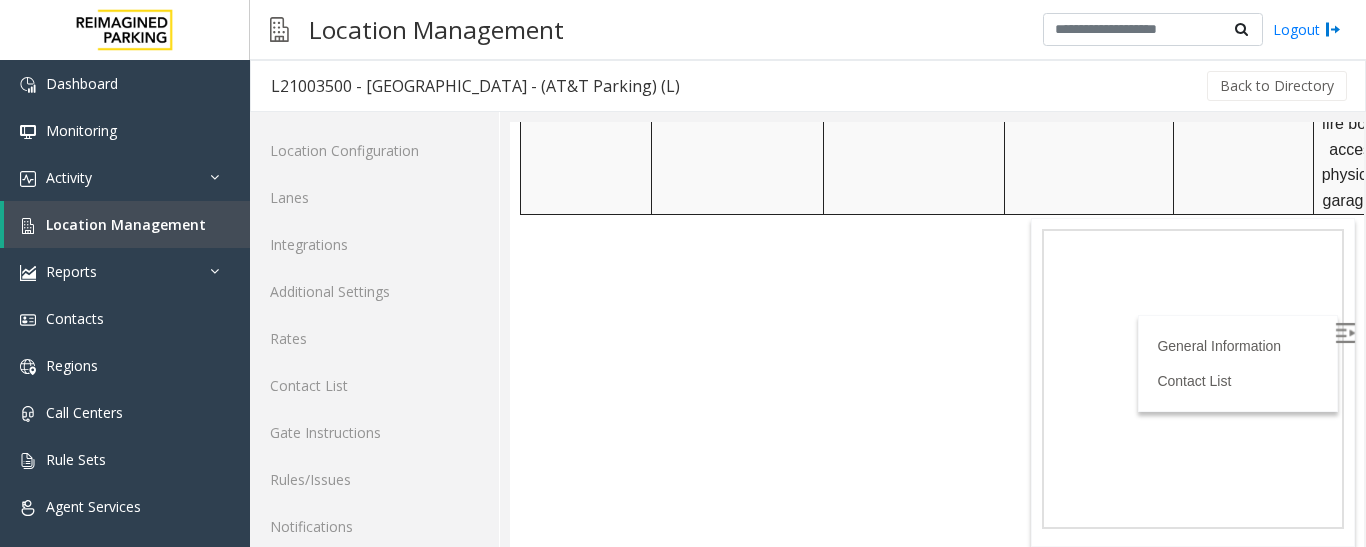 scroll, scrollTop: 1064, scrollLeft: 0, axis: vertical 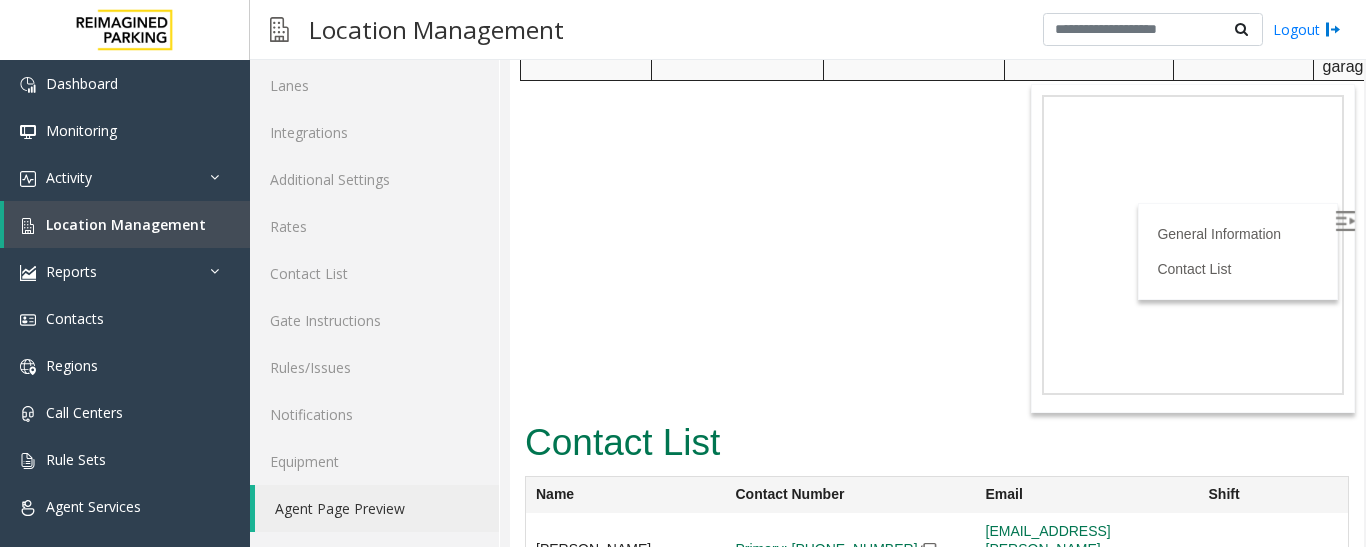 drag, startPoint x: 1357, startPoint y: 349, endPoint x: 665, endPoint y: 532, distance: 715.7884 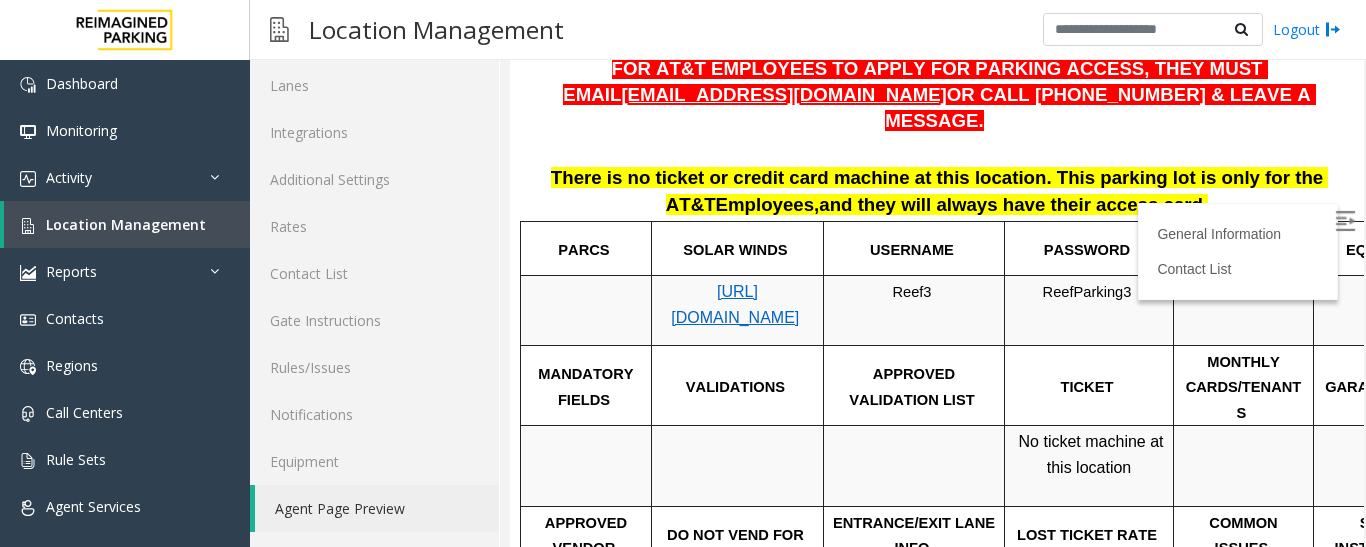 scroll, scrollTop: 600, scrollLeft: 0, axis: vertical 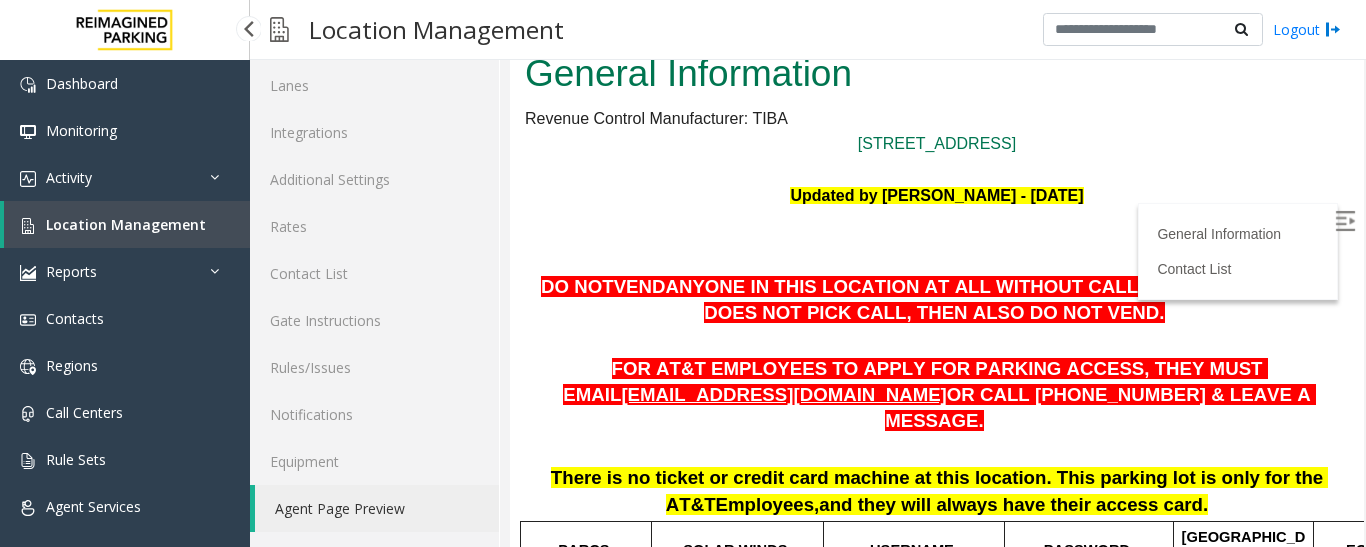 click on "Location Management" at bounding box center (127, 224) 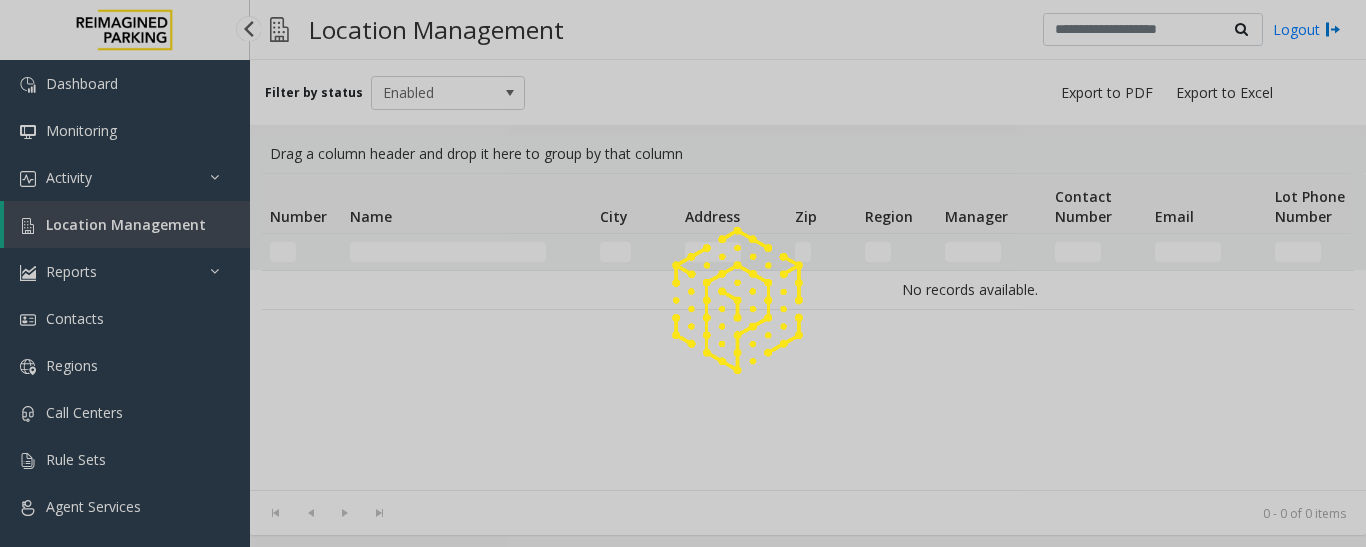 scroll, scrollTop: 0, scrollLeft: 0, axis: both 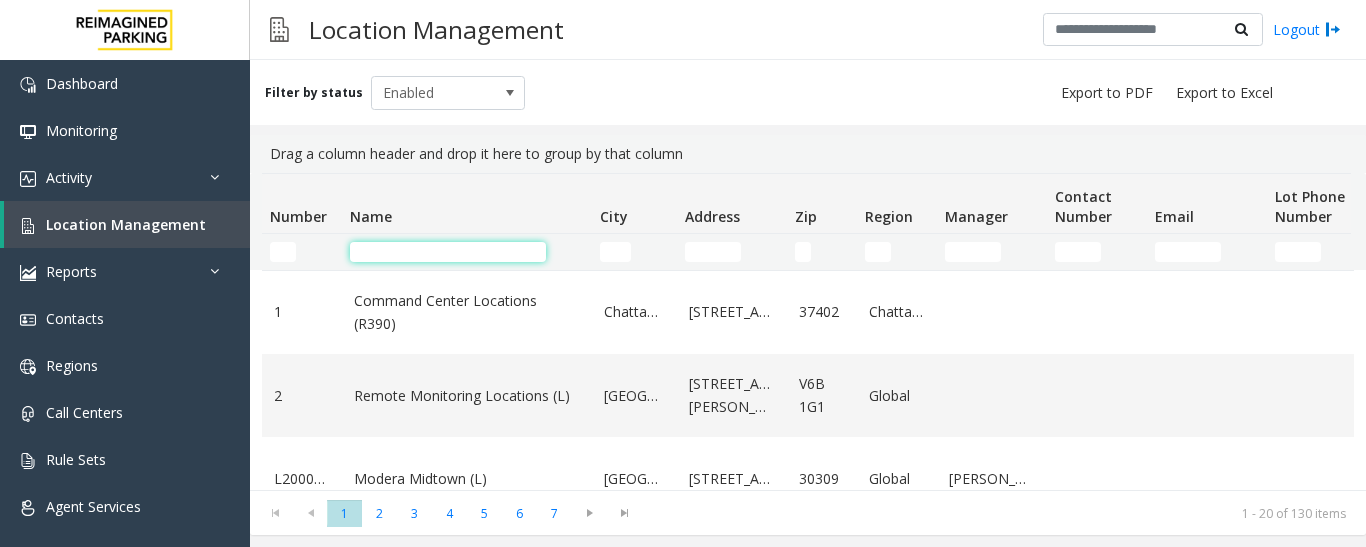 click 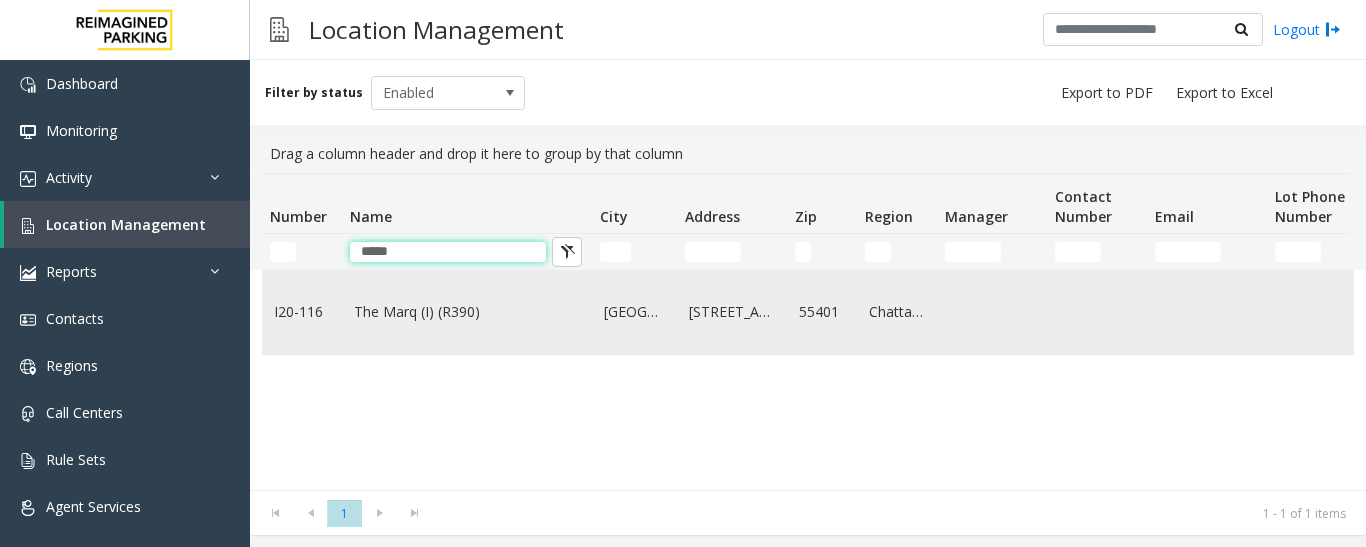 type on "*****" 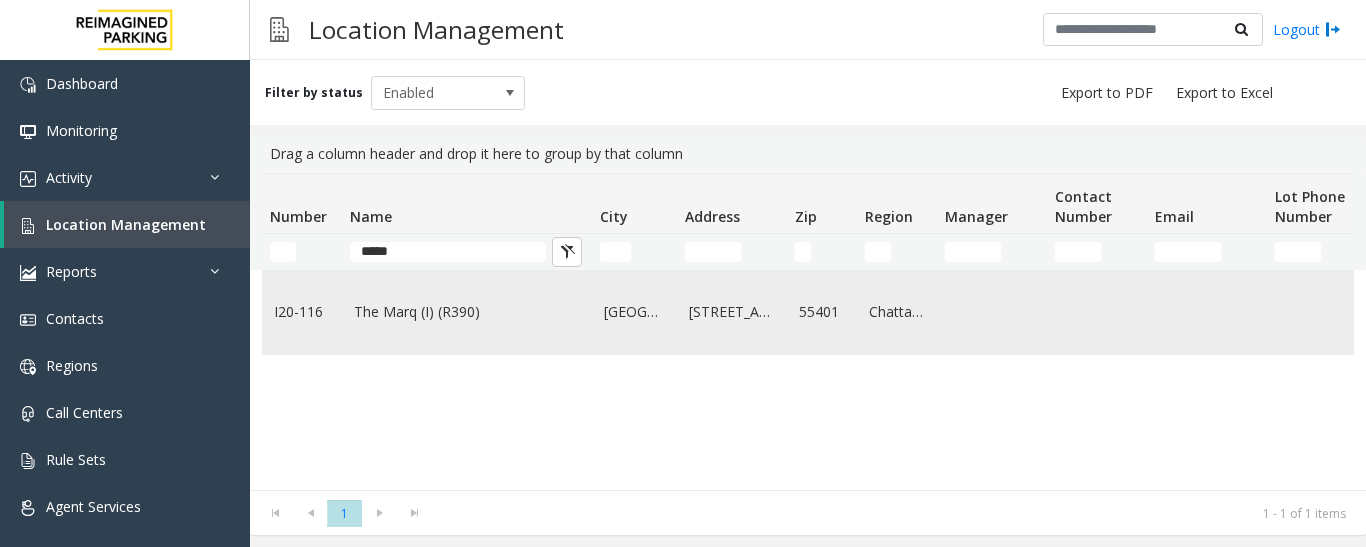click on "The Marq (I) (R390)" 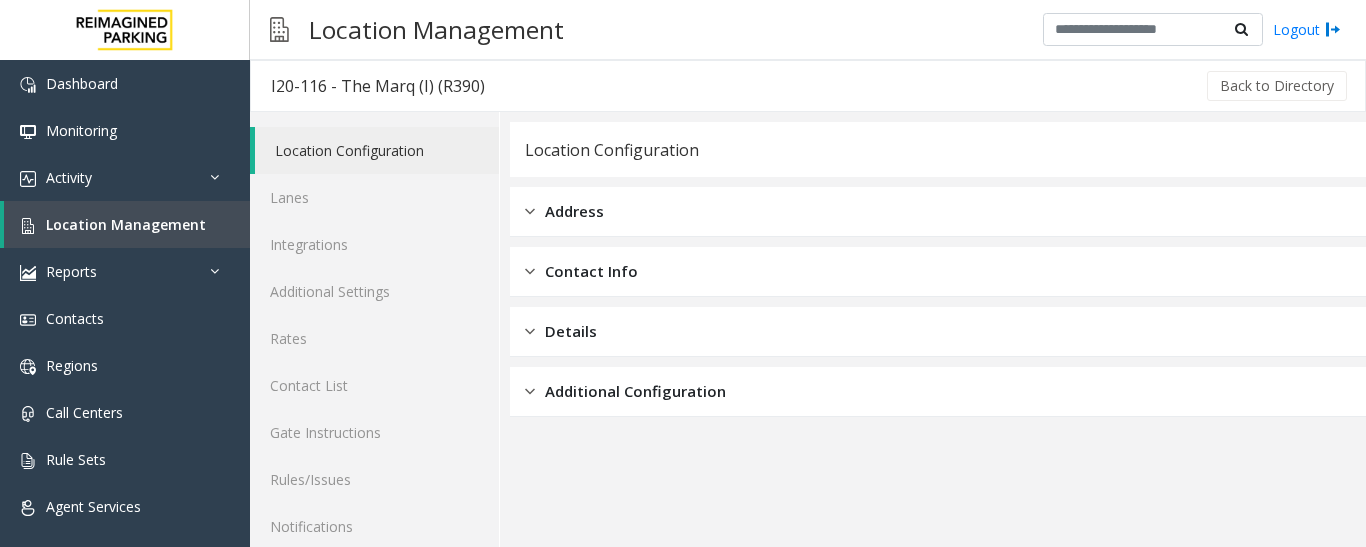 scroll, scrollTop: 112, scrollLeft: 0, axis: vertical 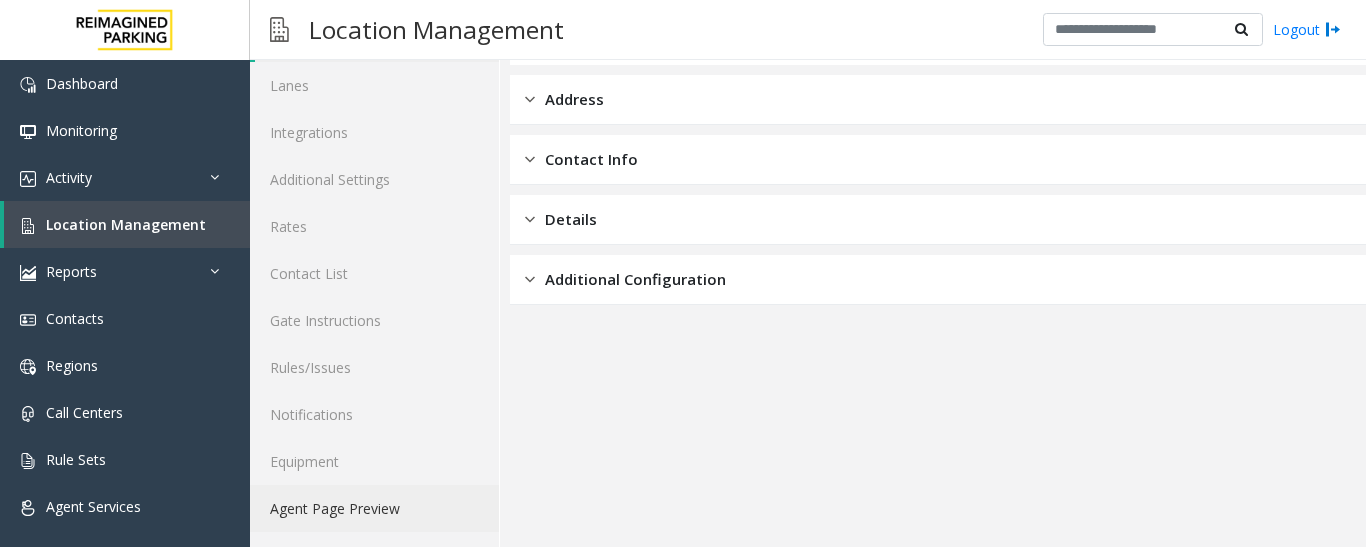click on "Agent Page Preview" 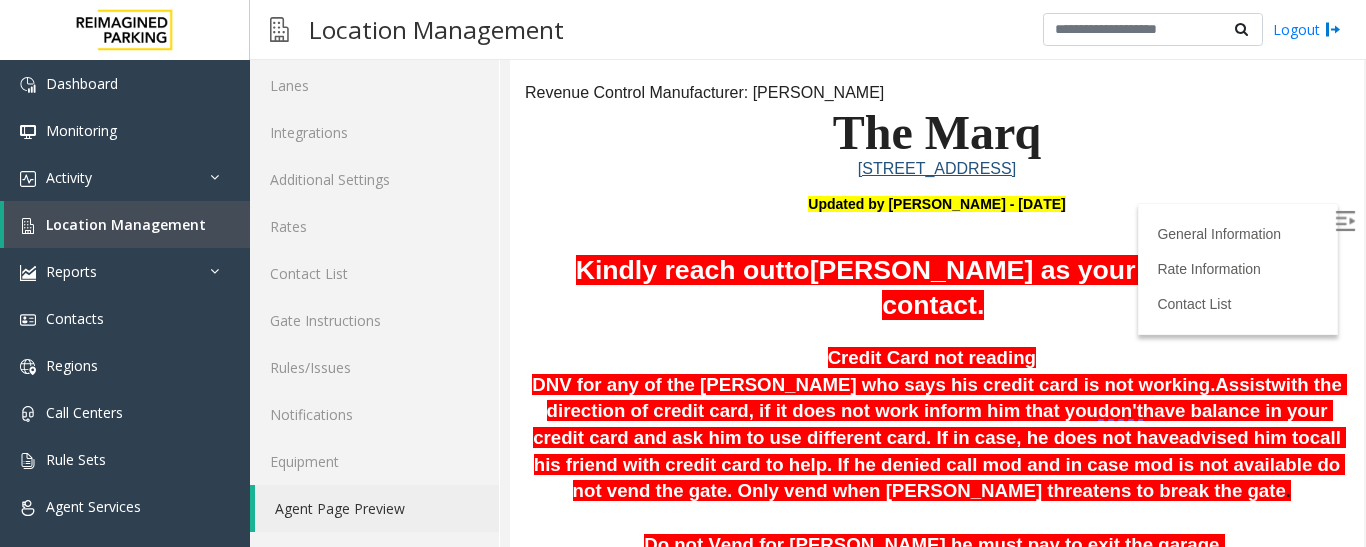 scroll, scrollTop: 100, scrollLeft: 0, axis: vertical 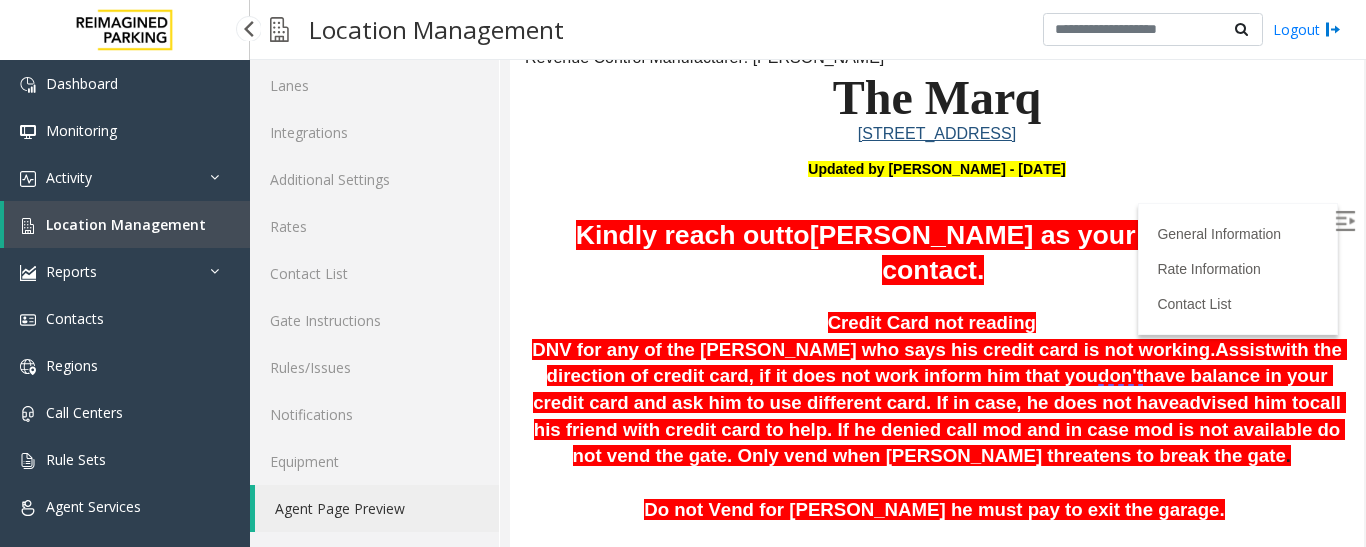 click on "Location Management" at bounding box center (126, 224) 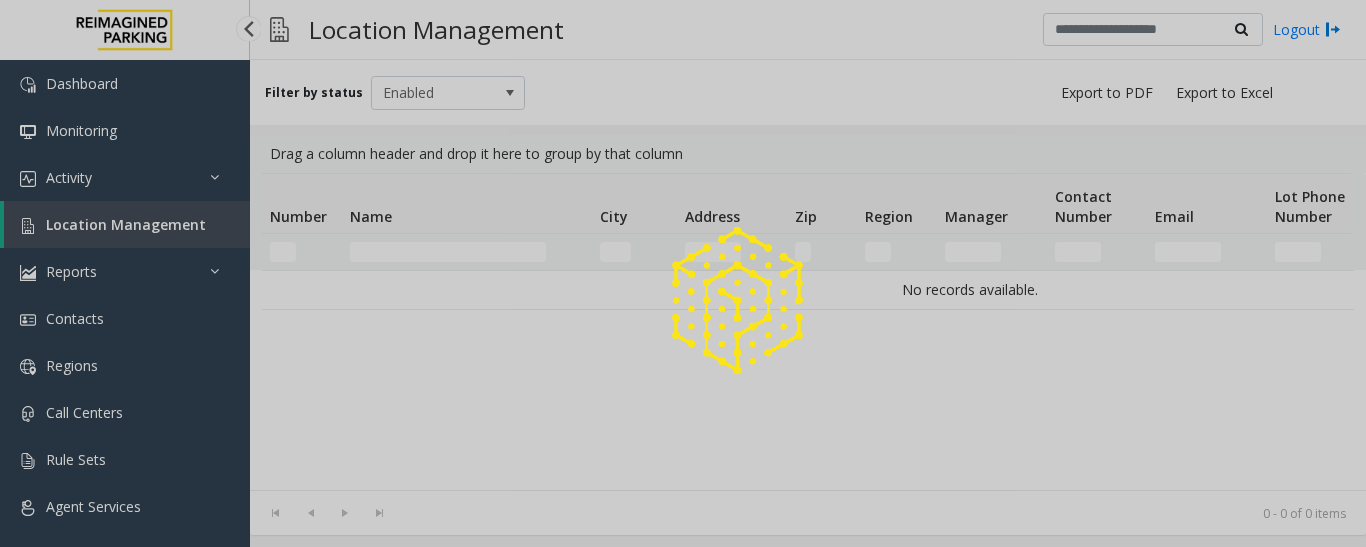 scroll, scrollTop: 0, scrollLeft: 0, axis: both 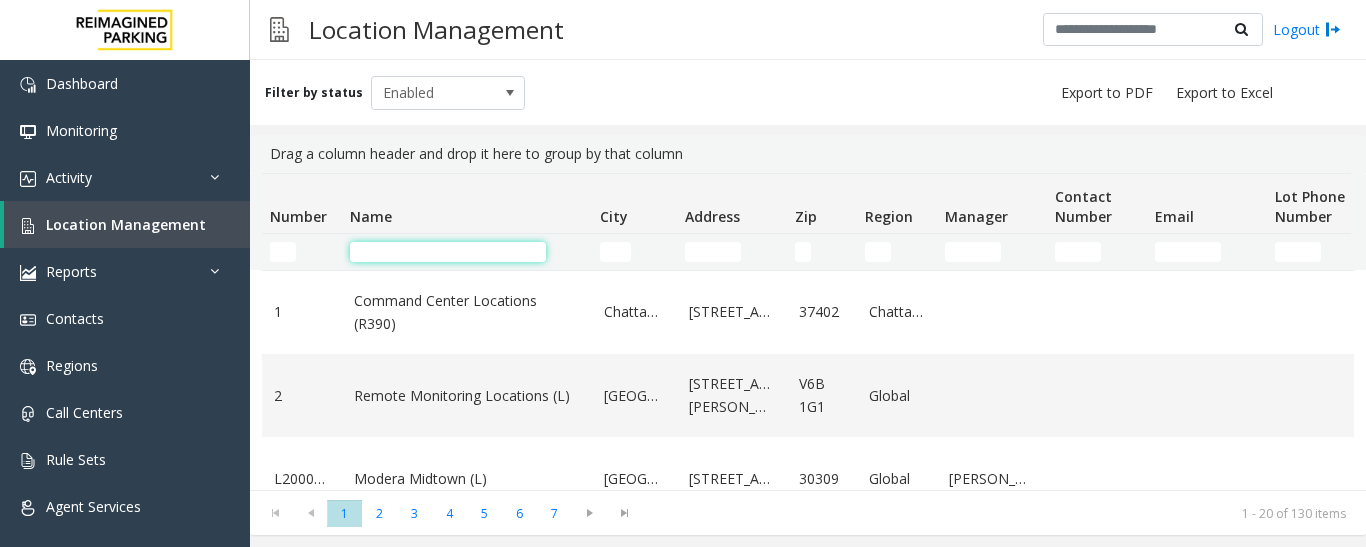 click 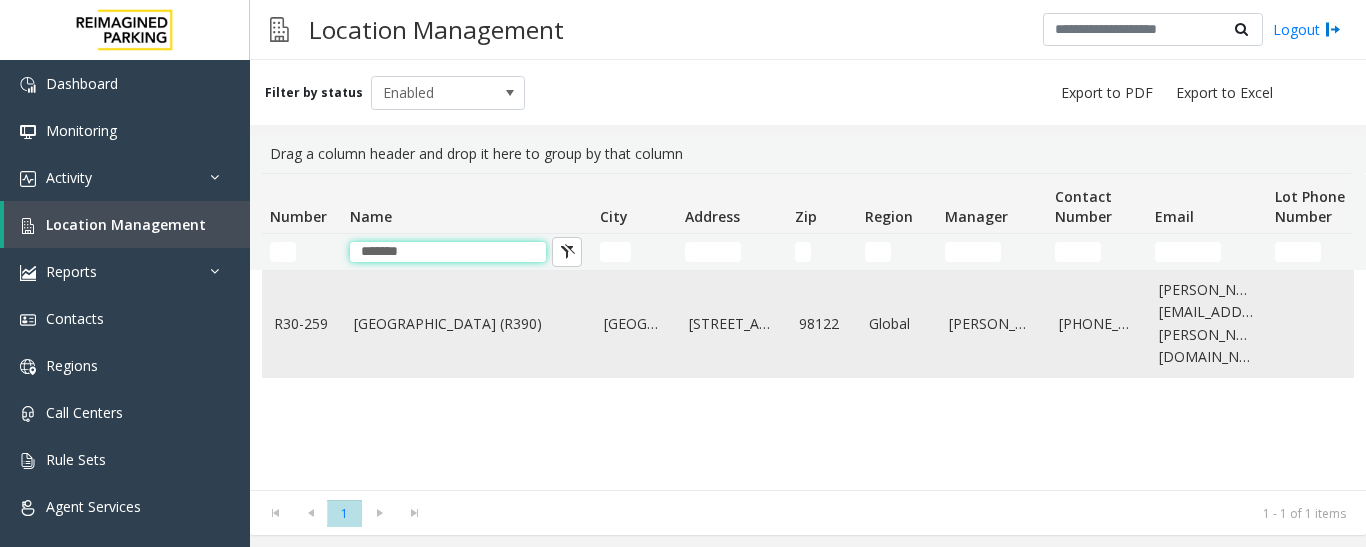 type on "******" 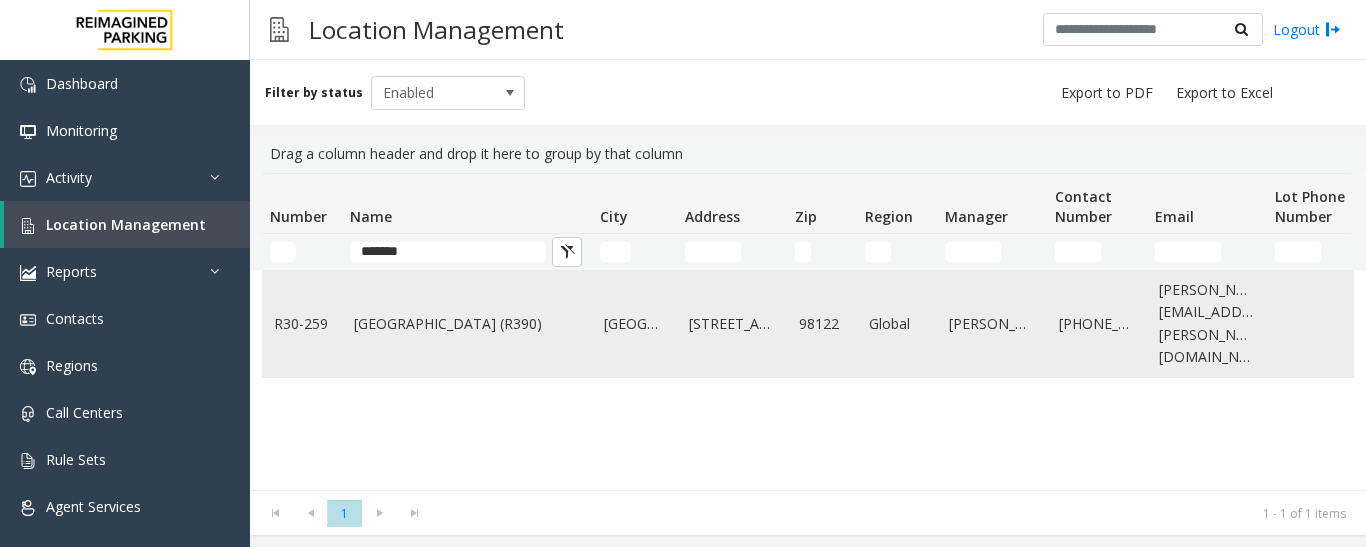 click on "[GEOGRAPHIC_DATA] (R390)" 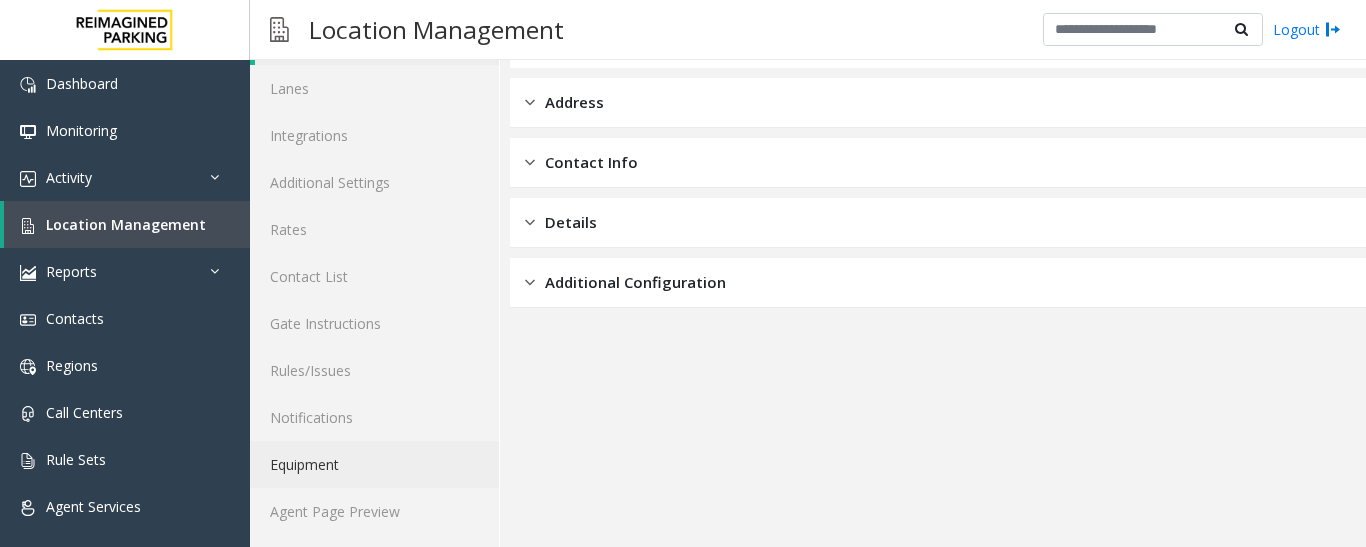 scroll, scrollTop: 112, scrollLeft: 0, axis: vertical 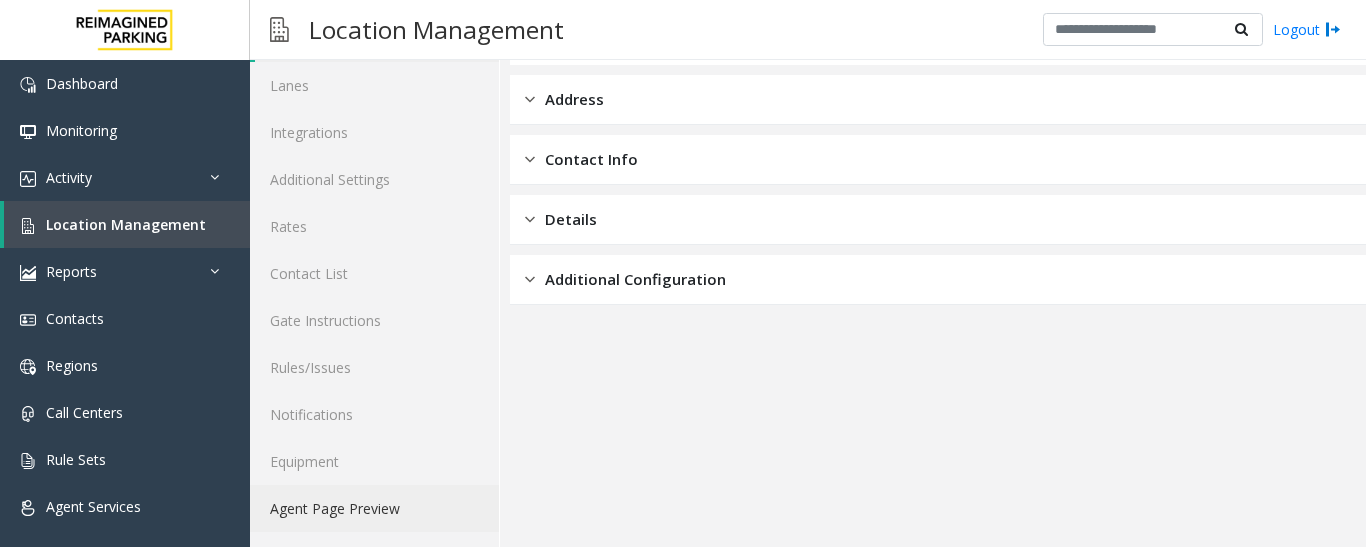 click on "Agent Page Preview" 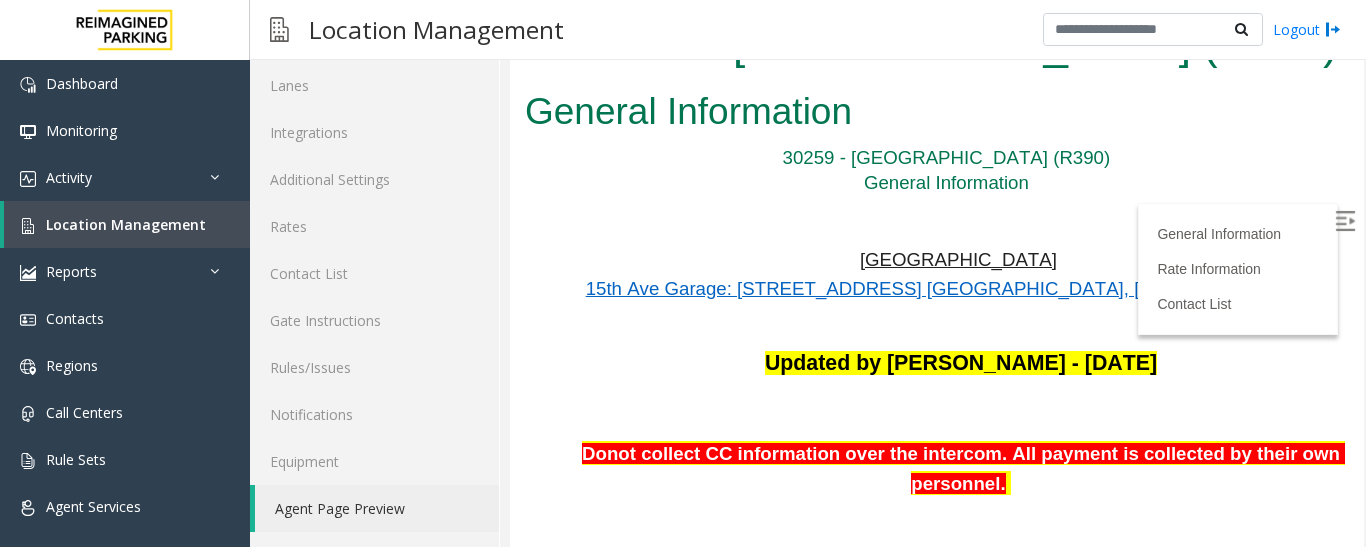 scroll, scrollTop: 0, scrollLeft: 0, axis: both 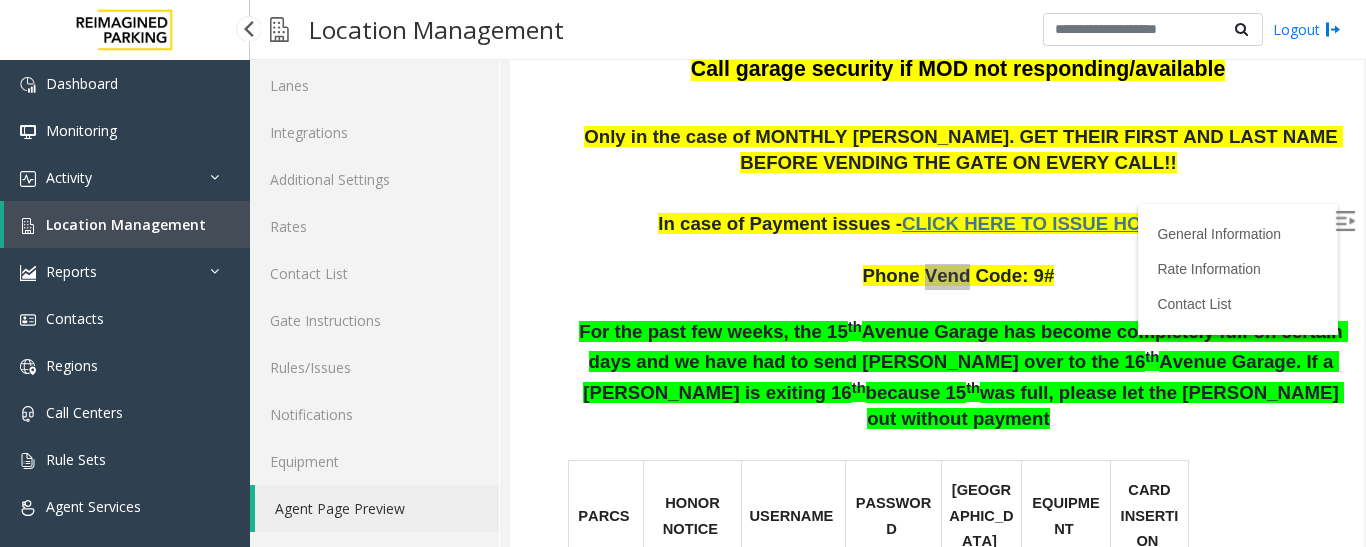click on "Location Management" at bounding box center [127, 224] 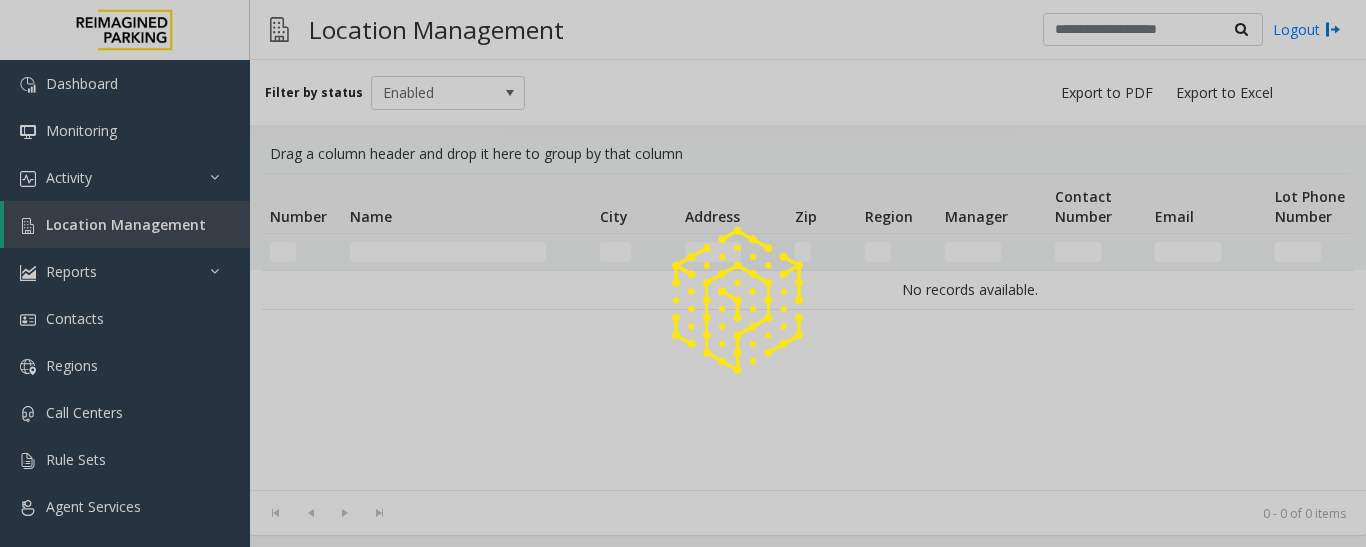 scroll, scrollTop: 0, scrollLeft: 0, axis: both 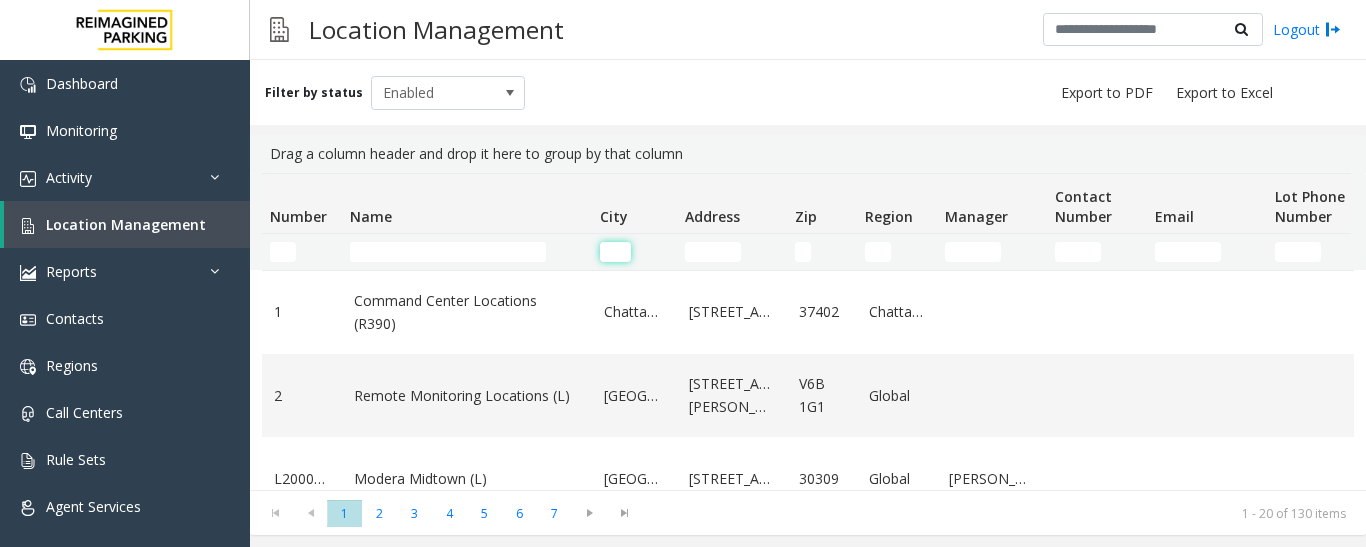click 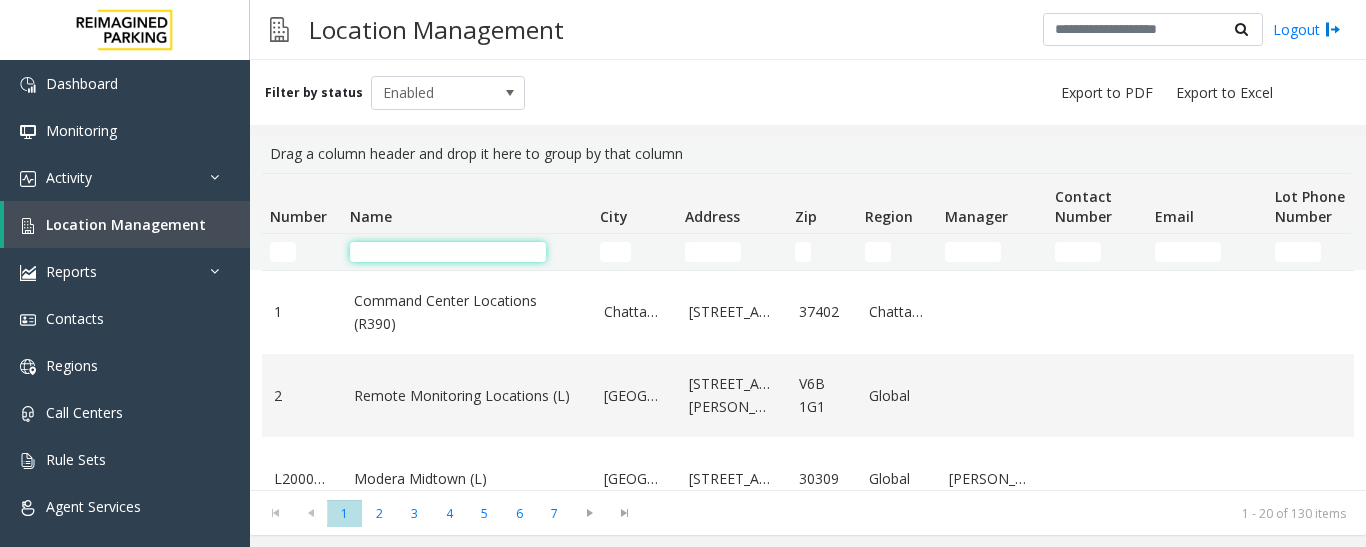 click 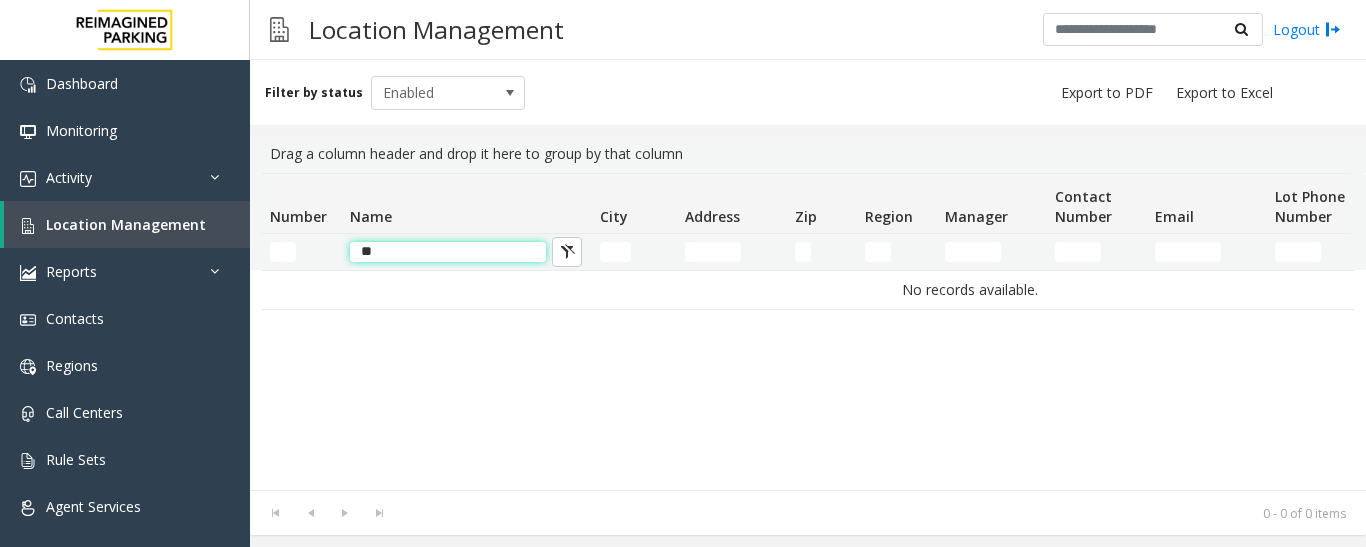 type on "*" 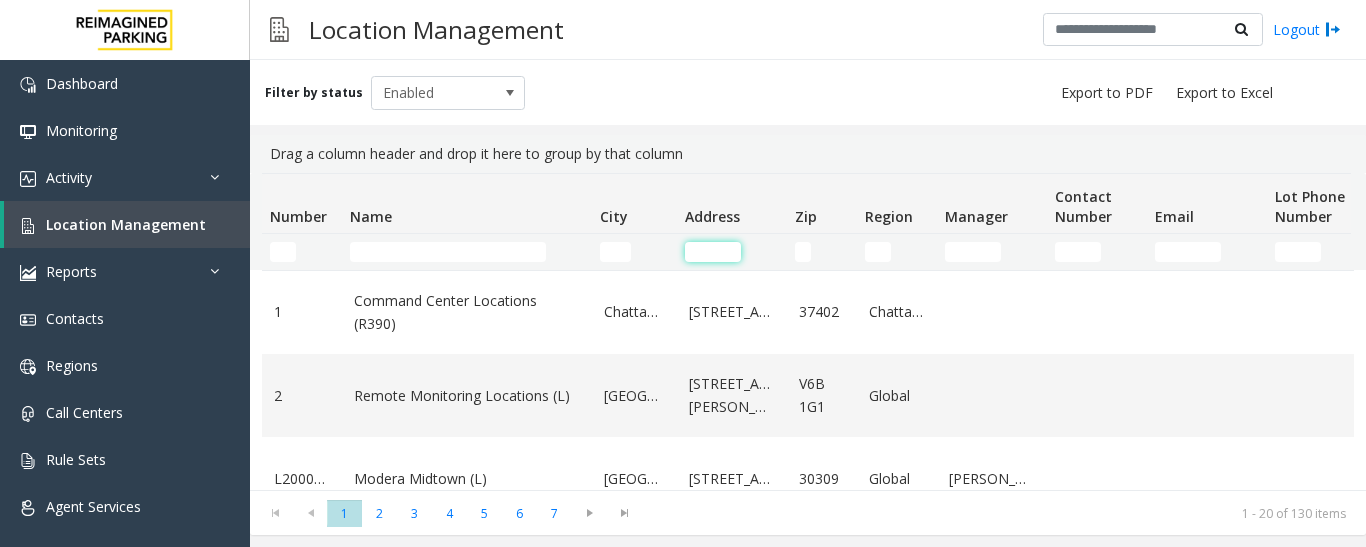 click 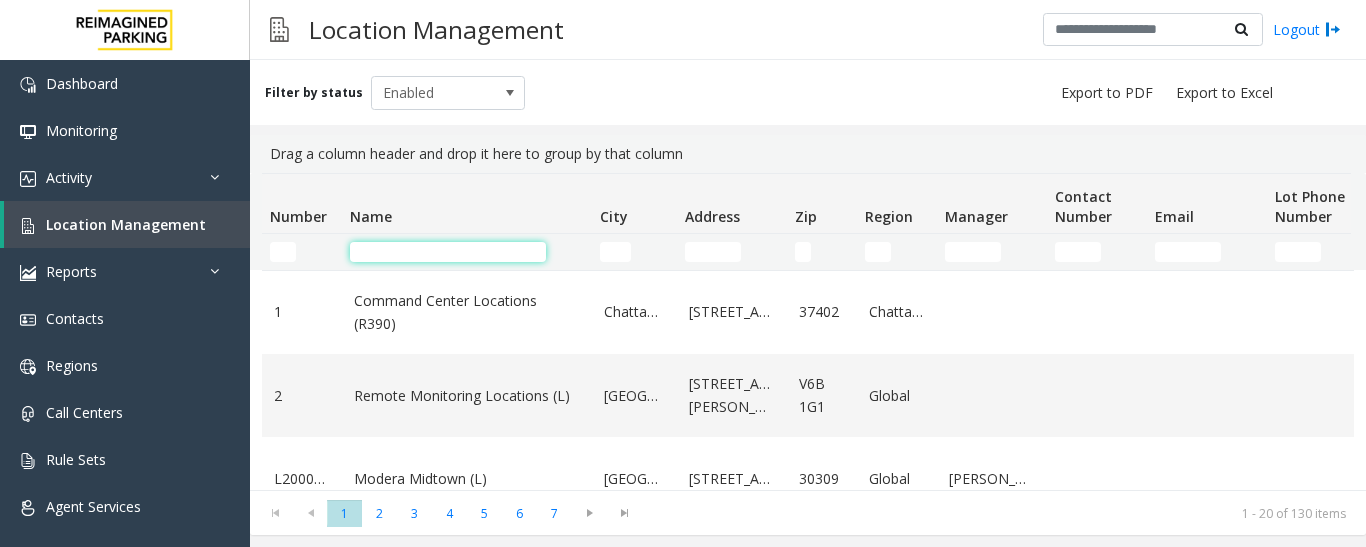 click 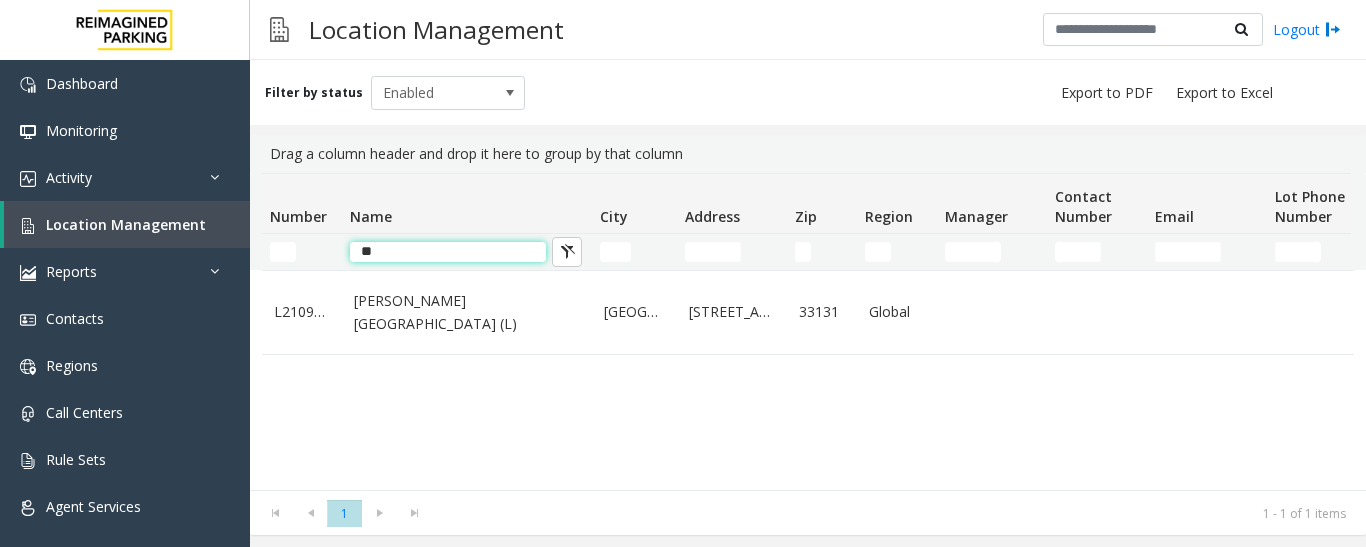 type on "*" 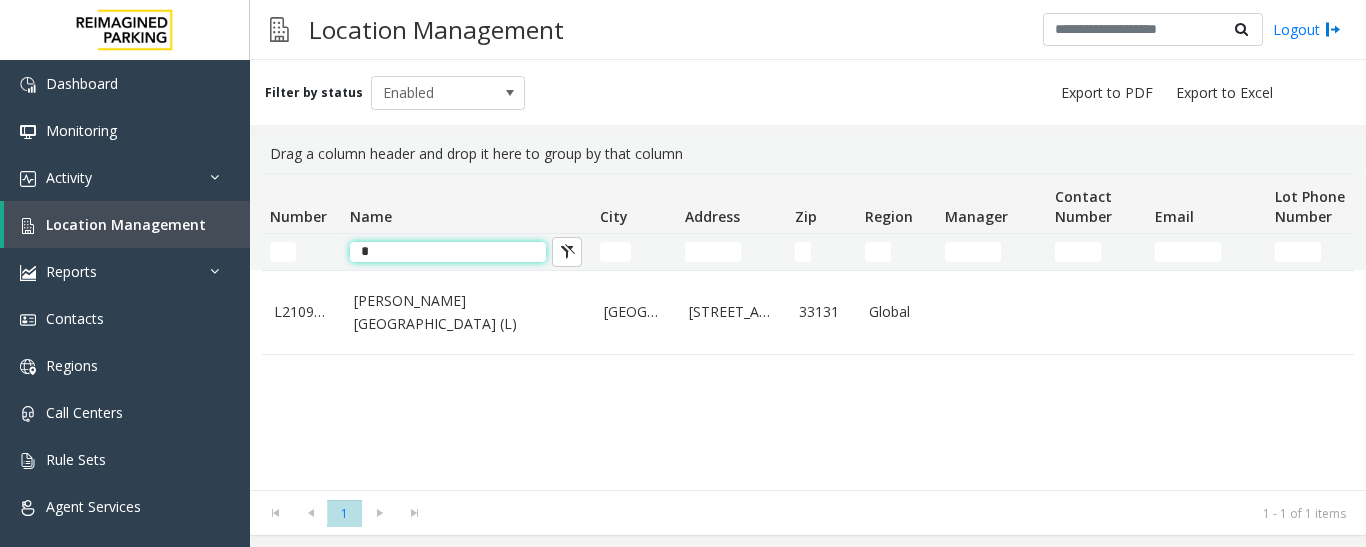 type 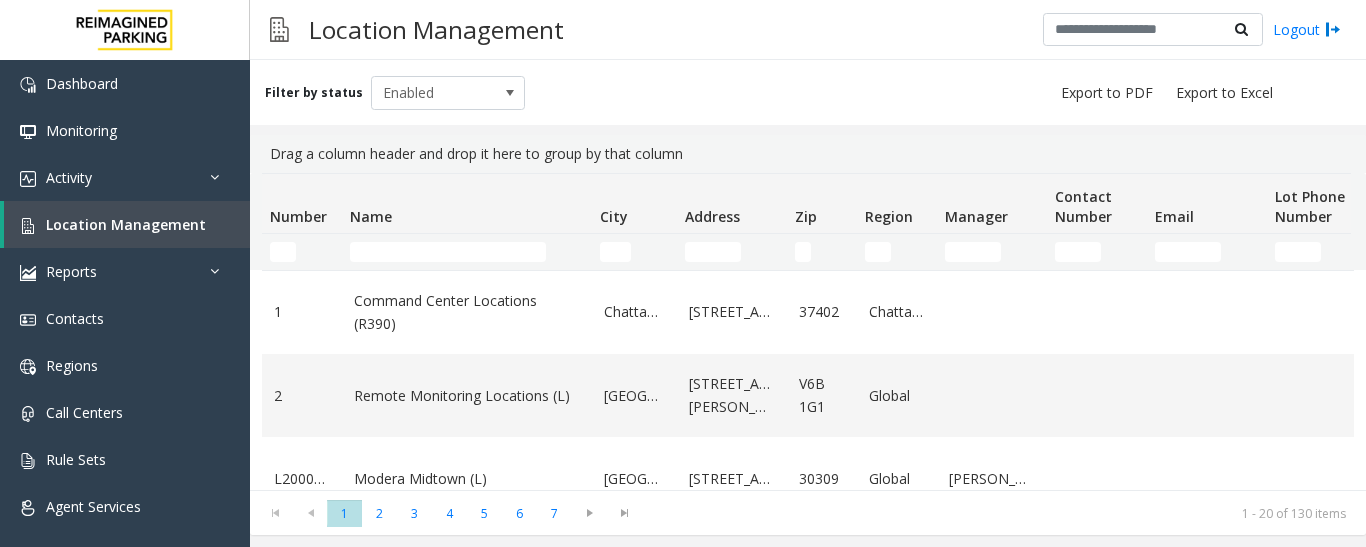 click 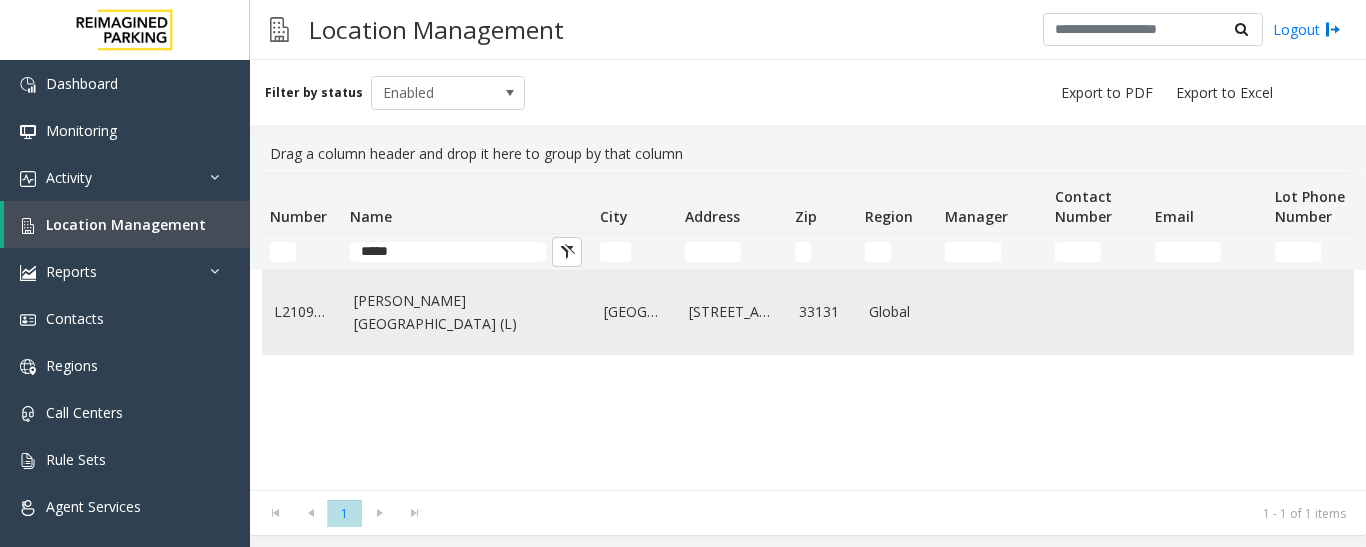 type on "*****" 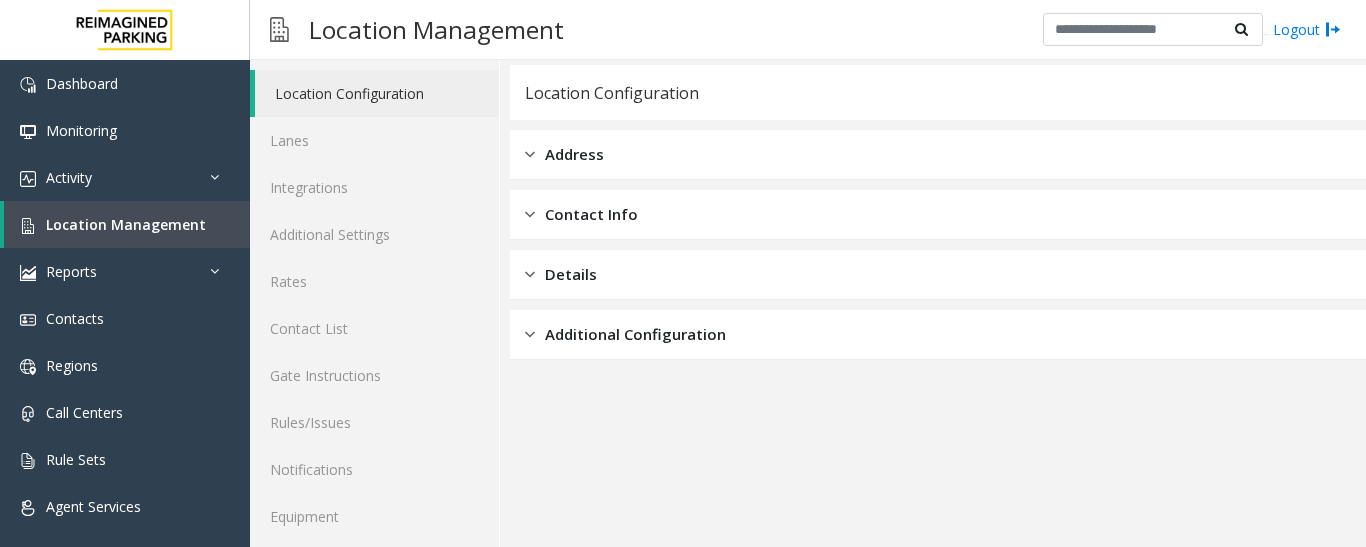 scroll, scrollTop: 112, scrollLeft: 0, axis: vertical 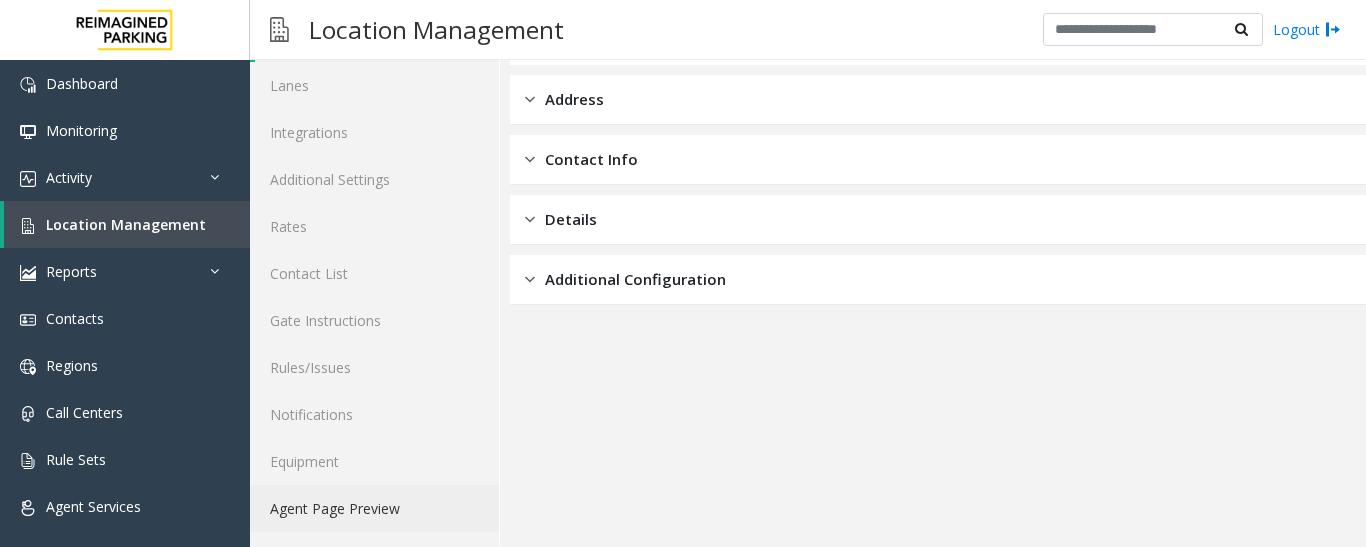 click on "Agent Page Preview" 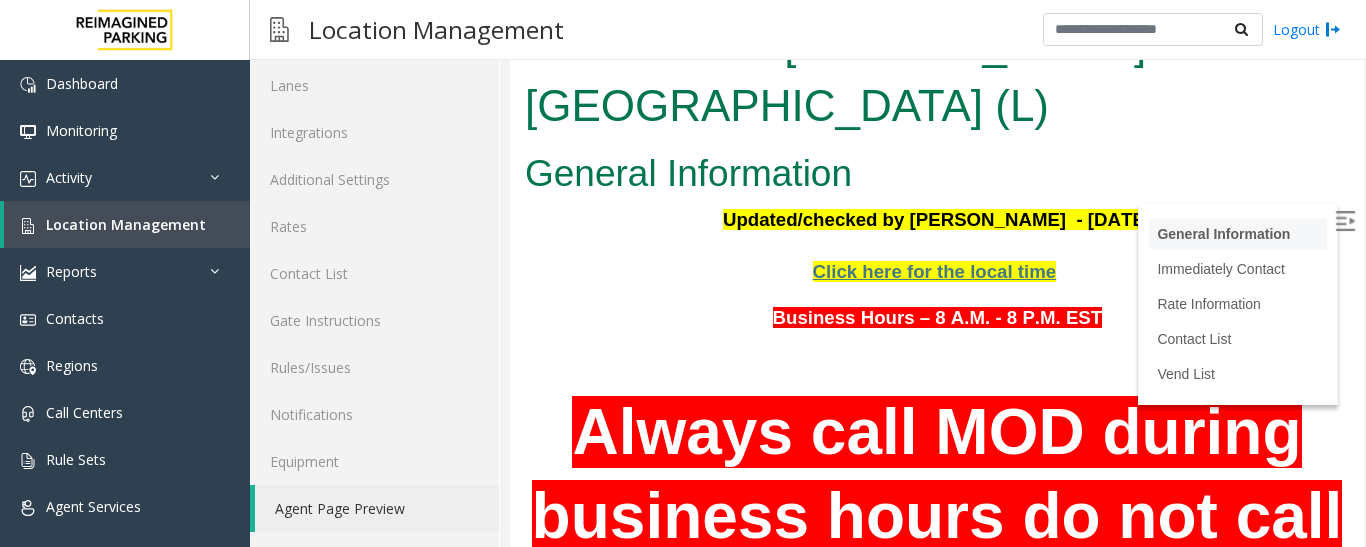 scroll, scrollTop: 0, scrollLeft: 0, axis: both 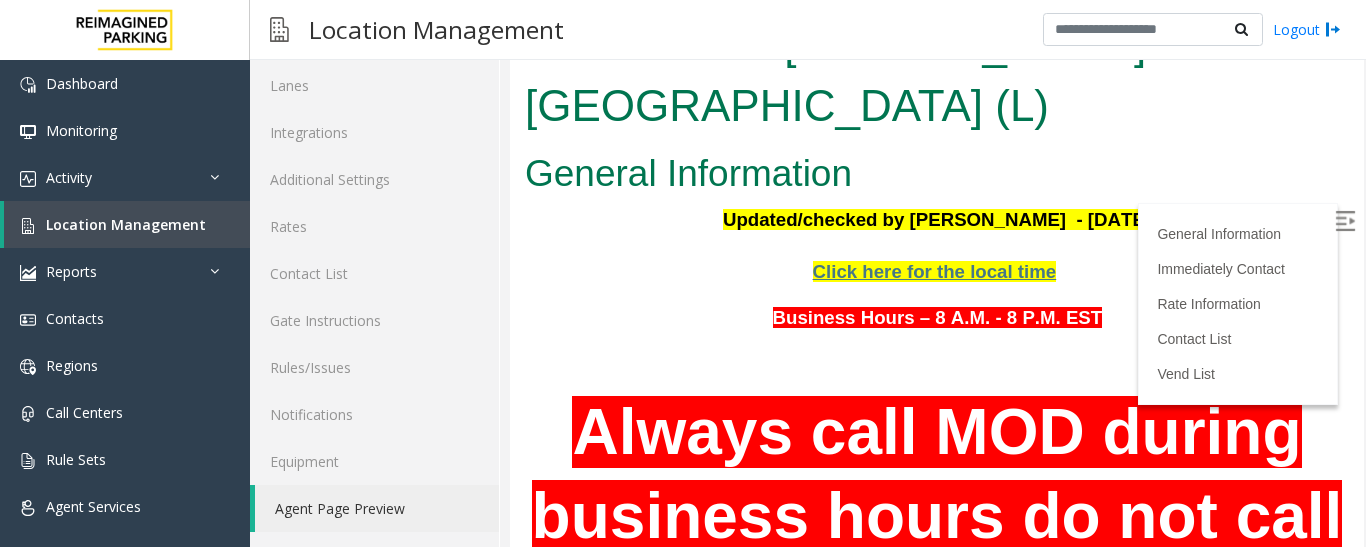 click at bounding box center [1345, 221] 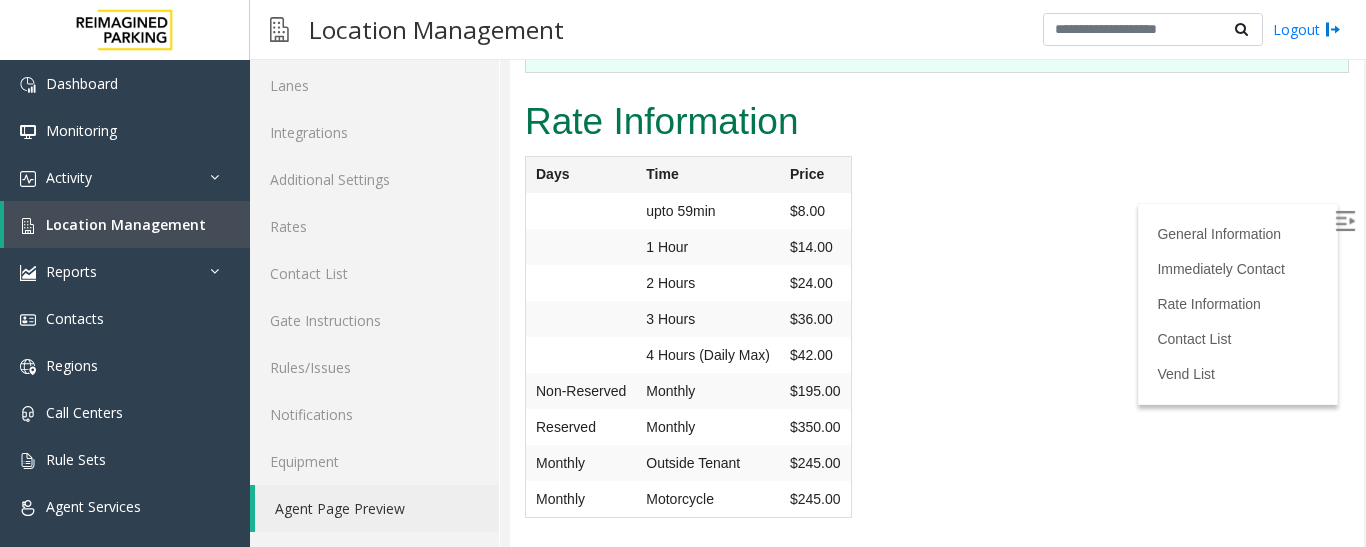 scroll, scrollTop: 1080, scrollLeft: 0, axis: vertical 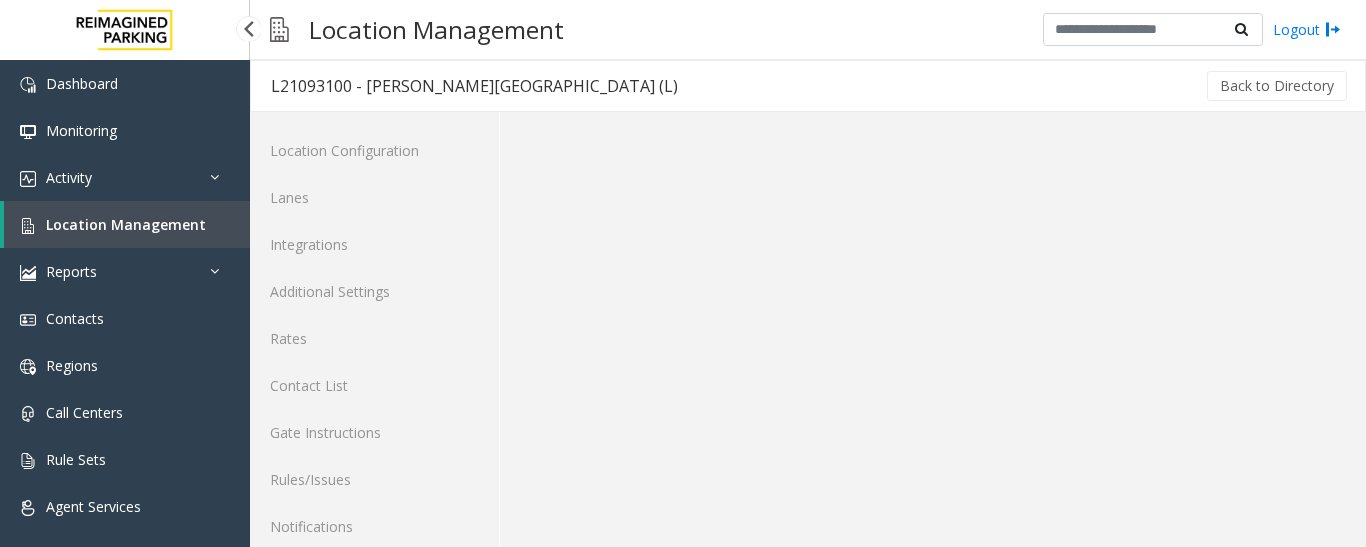 click on "Location Management" at bounding box center (126, 224) 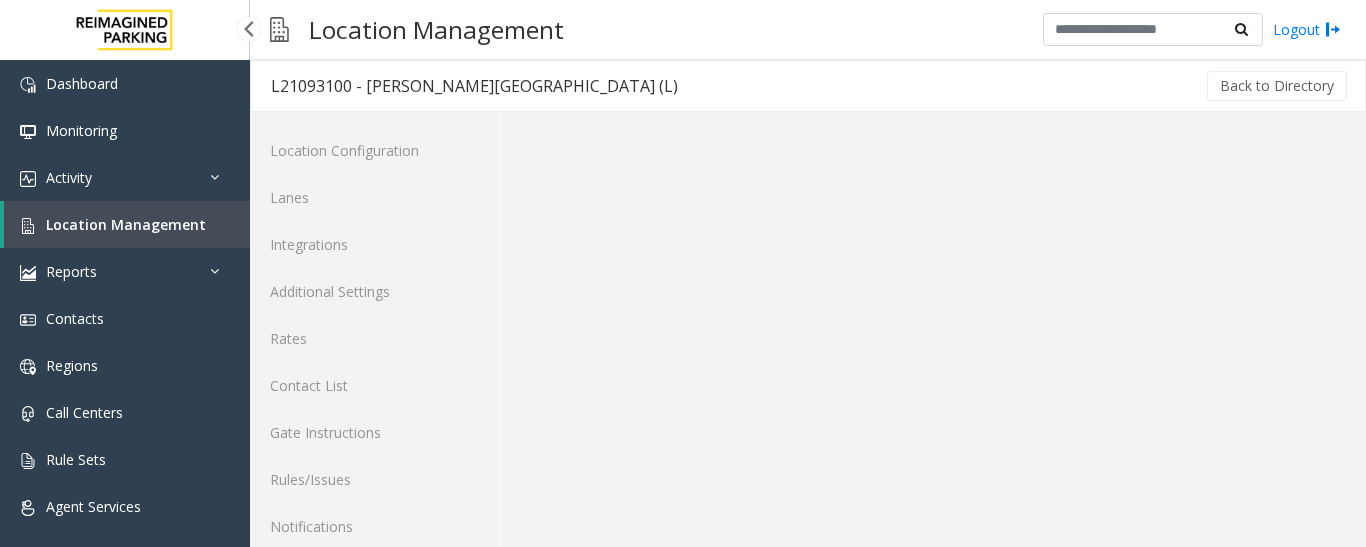 scroll, scrollTop: 0, scrollLeft: 0, axis: both 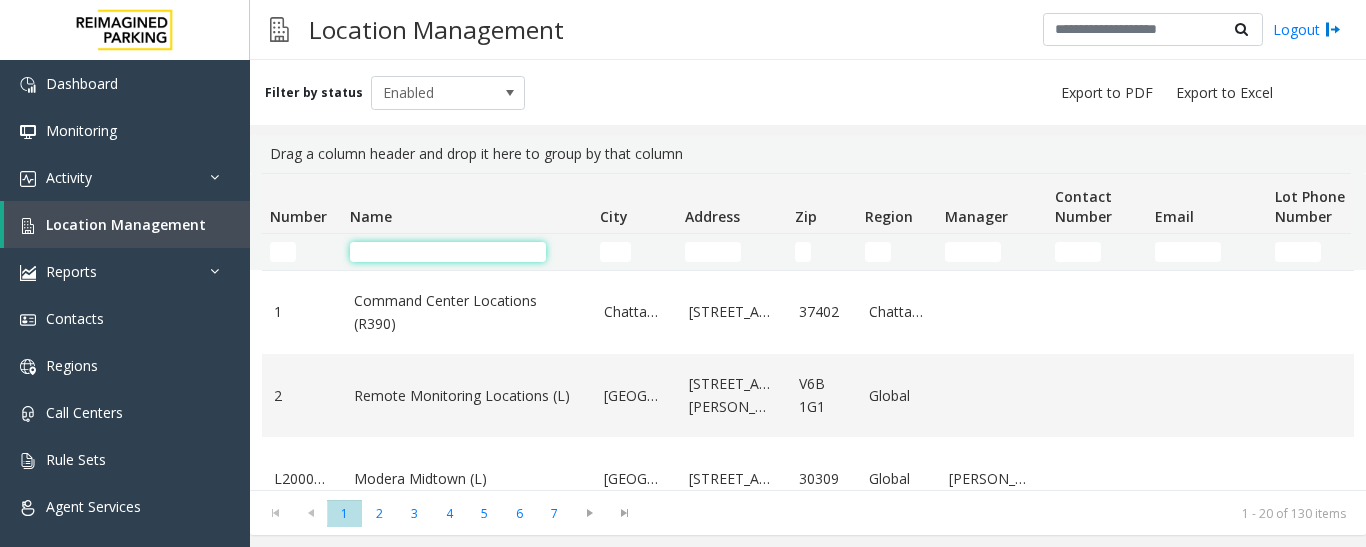 click 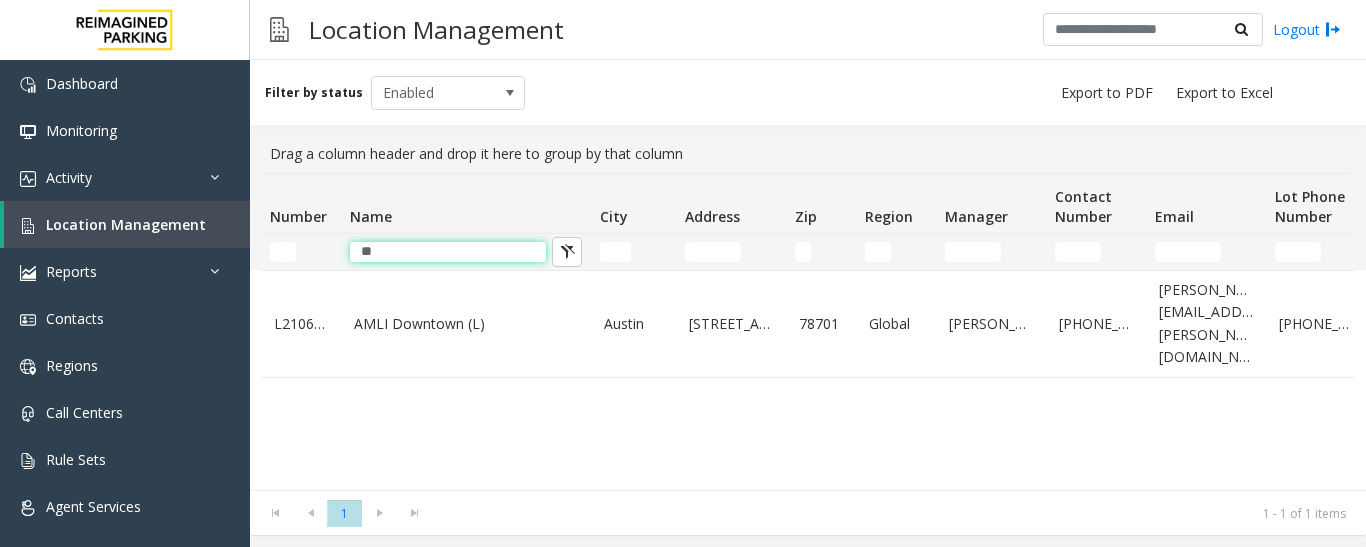 type on "*" 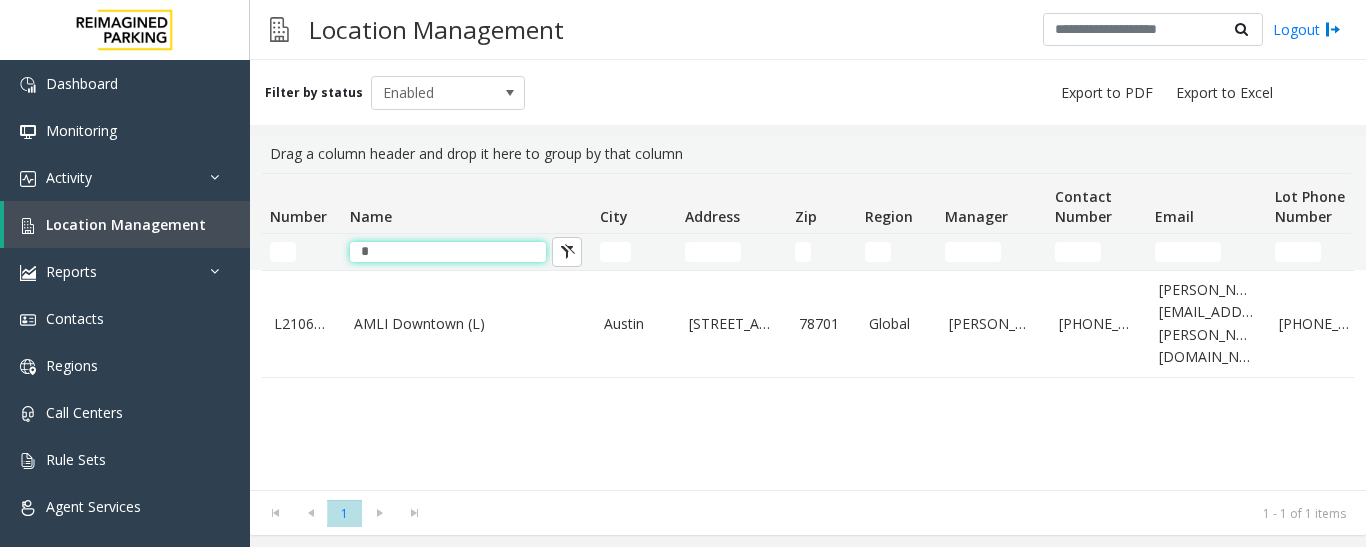 type 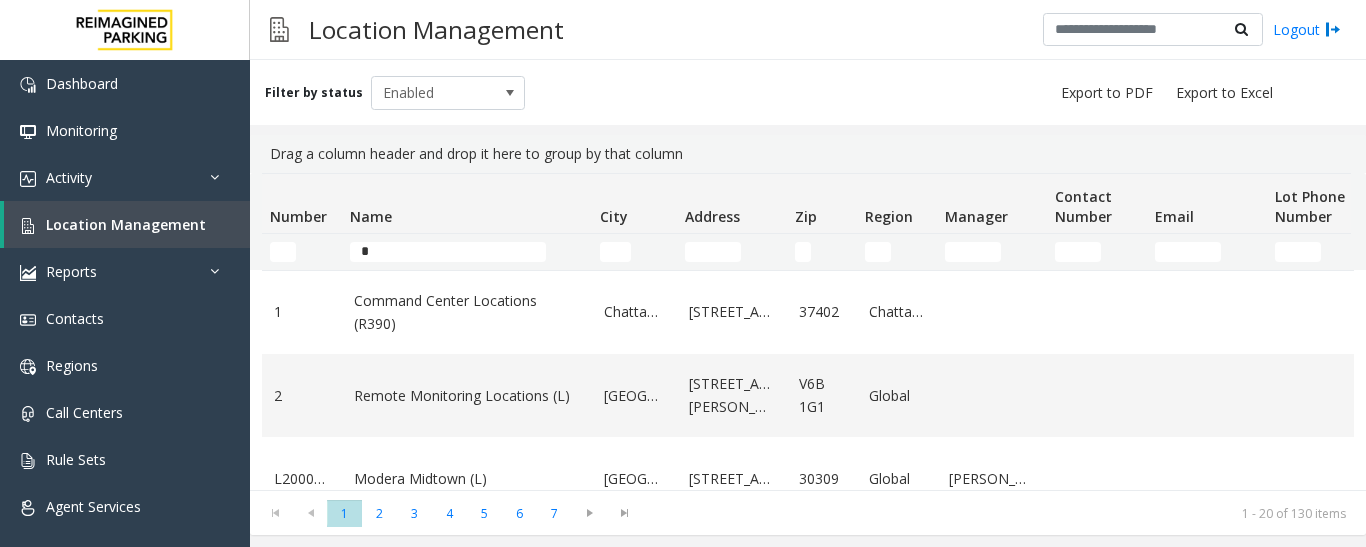 scroll, scrollTop: 0, scrollLeft: 0, axis: both 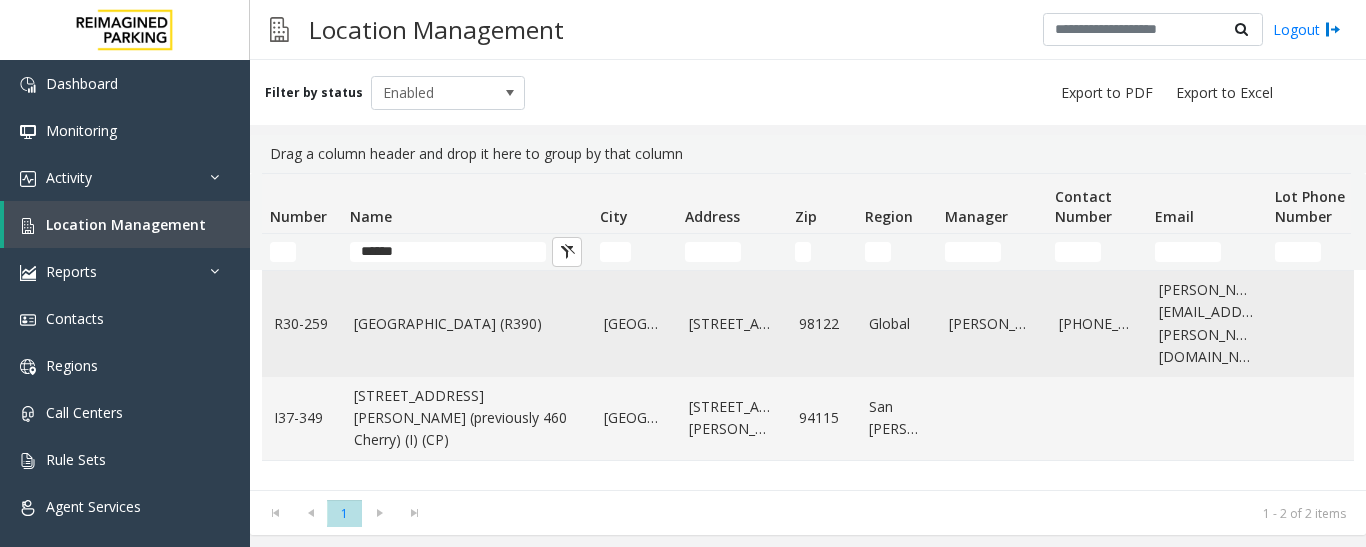 type on "******" 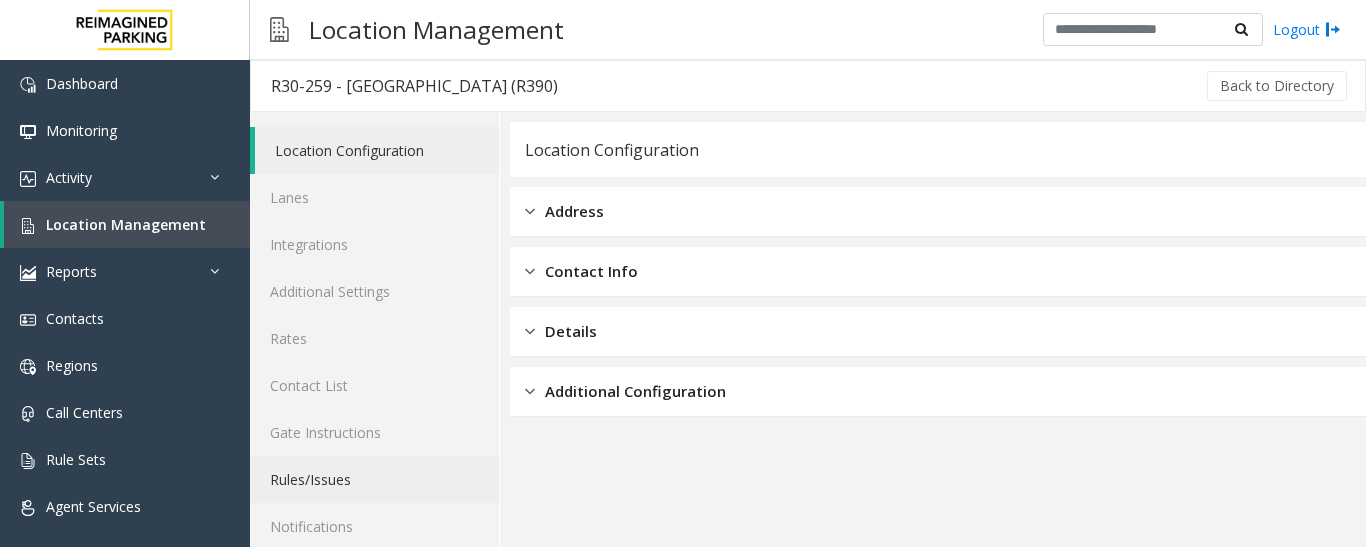 scroll, scrollTop: 112, scrollLeft: 0, axis: vertical 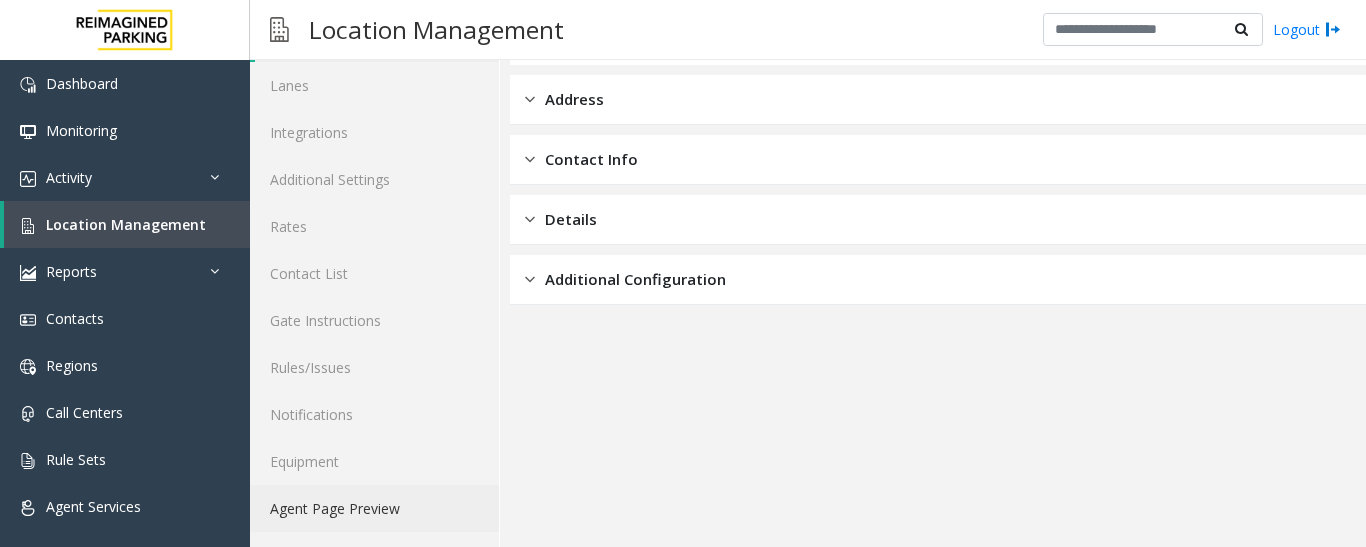click on "Agent Page Preview" 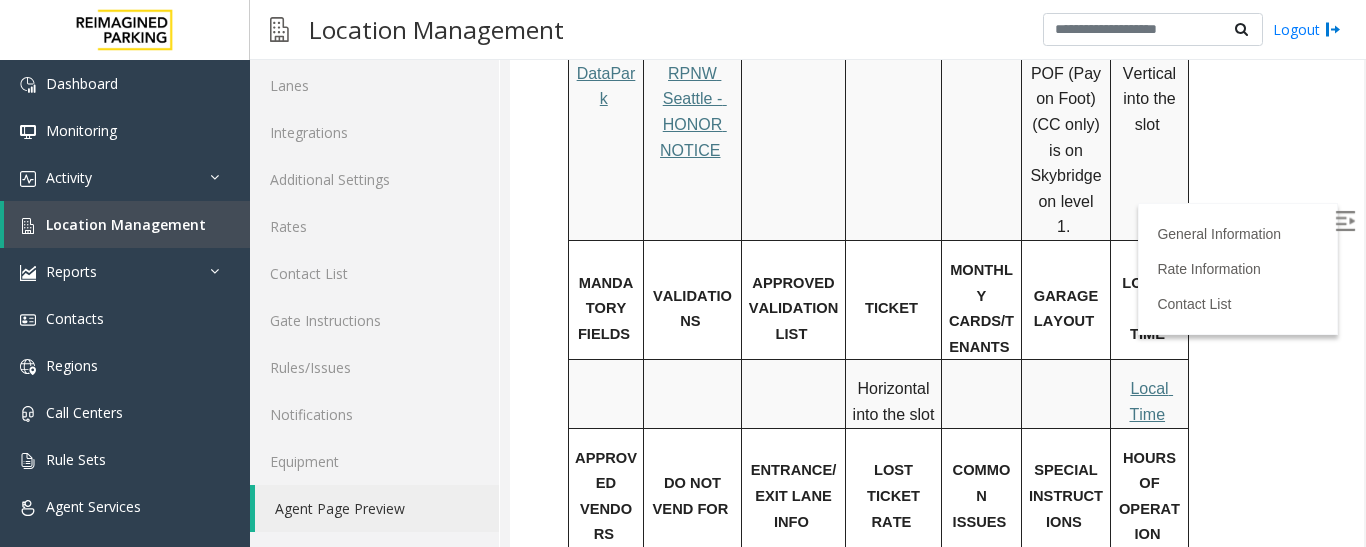 scroll, scrollTop: 1200, scrollLeft: 0, axis: vertical 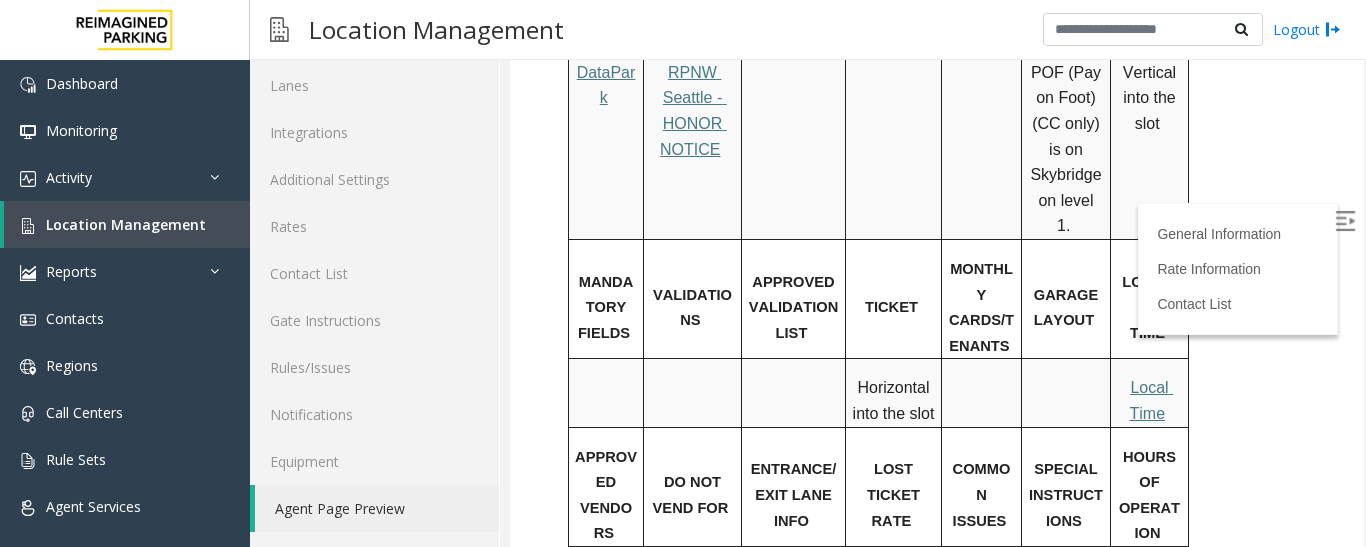 click at bounding box center [1347, 224] 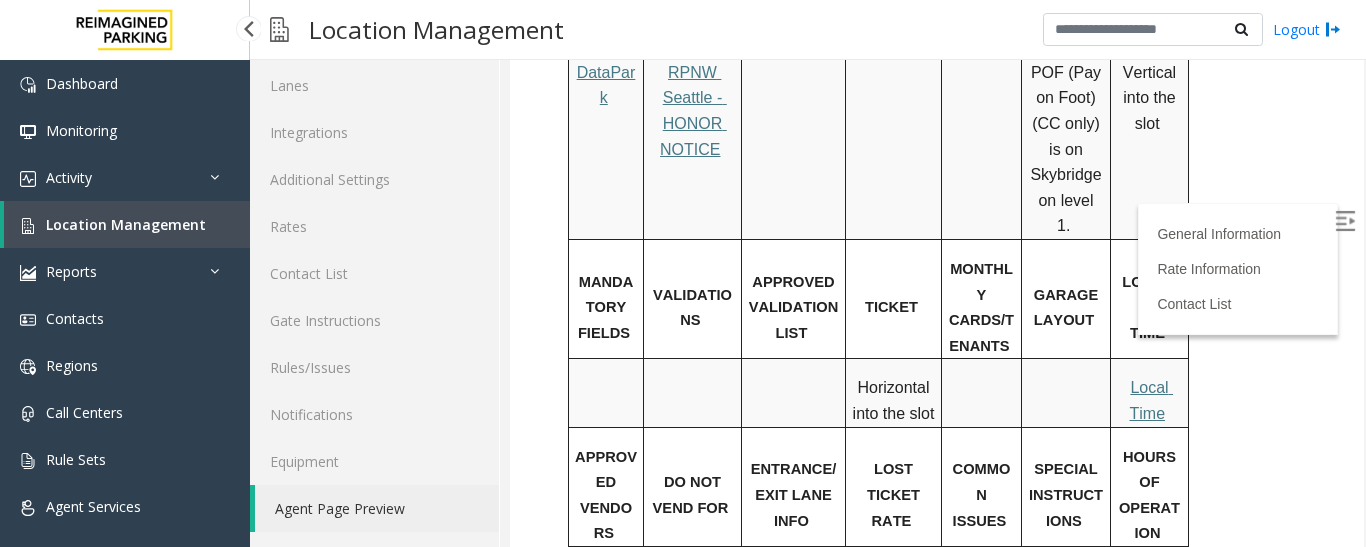 click on "Location Management" at bounding box center (126, 224) 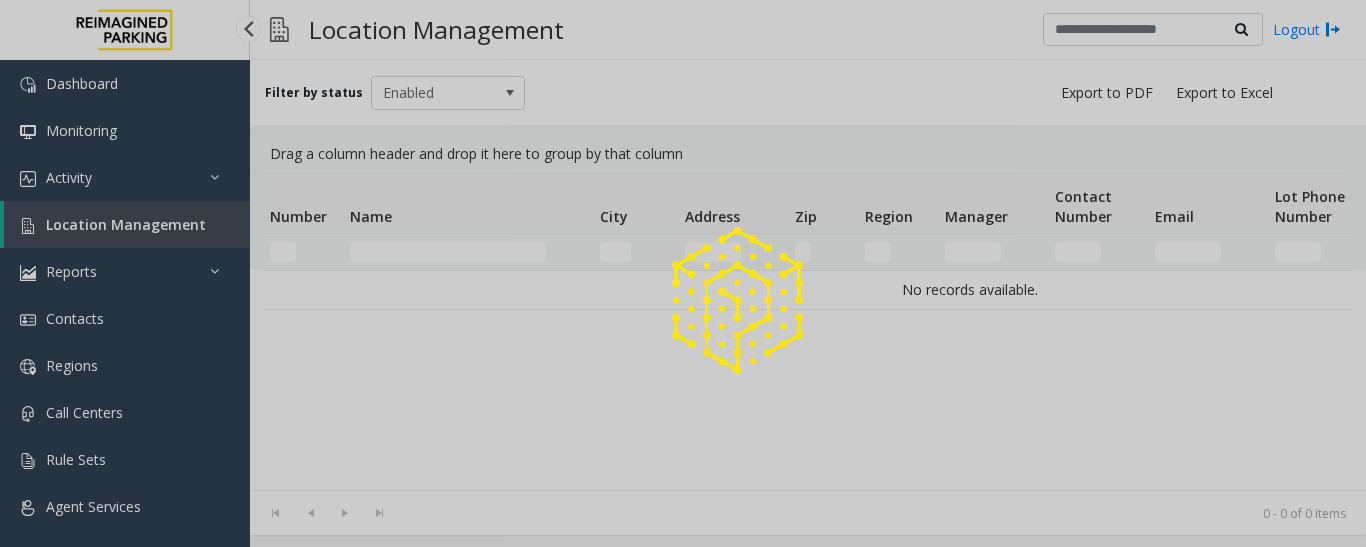 scroll, scrollTop: 0, scrollLeft: 0, axis: both 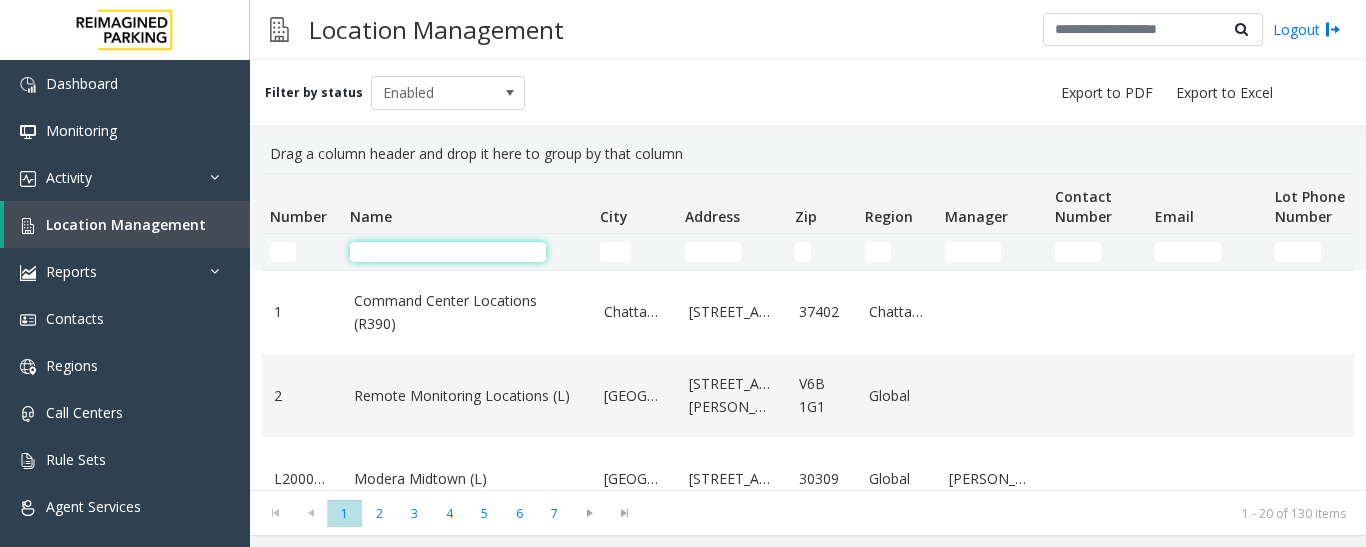 click 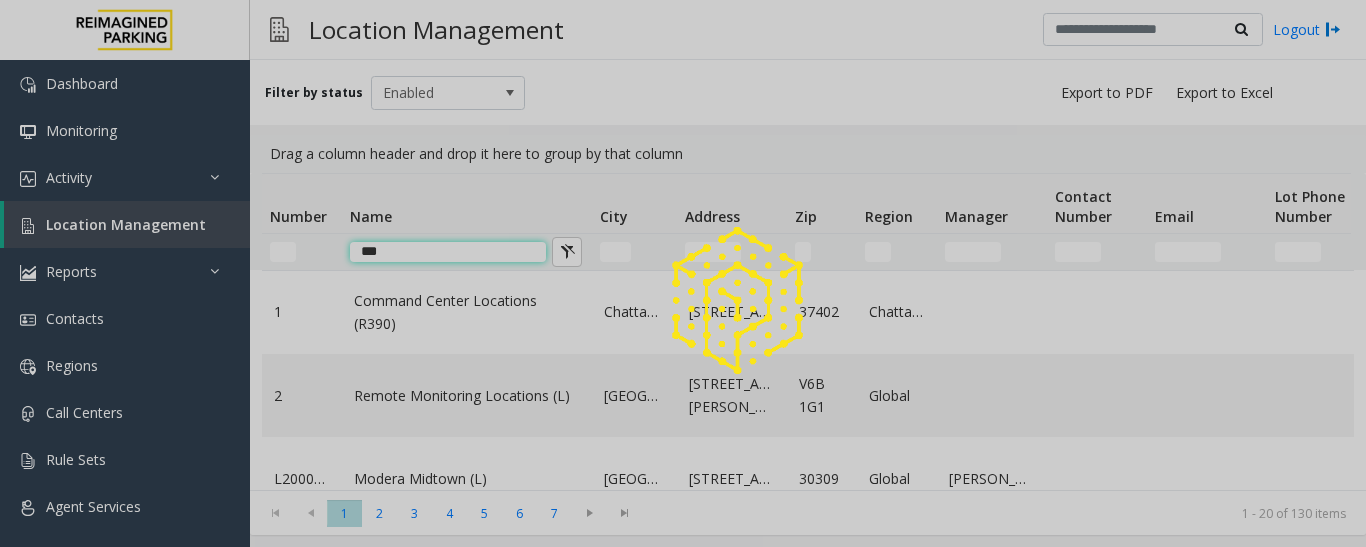 type on "****" 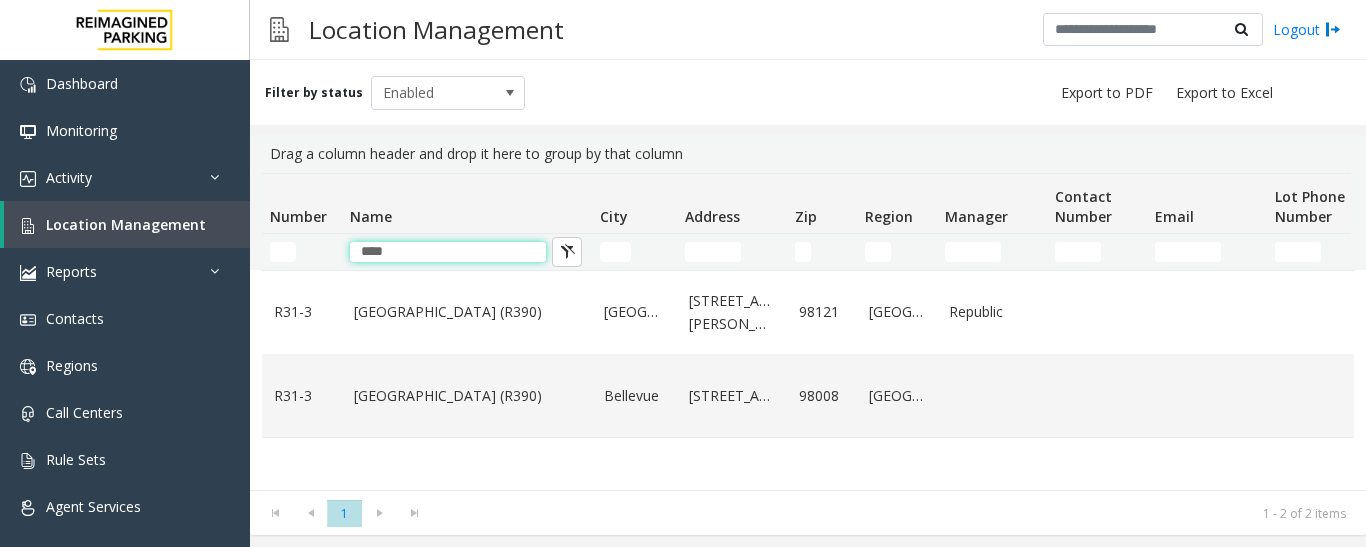 drag, startPoint x: 411, startPoint y: 252, endPoint x: 285, endPoint y: 249, distance: 126.035706 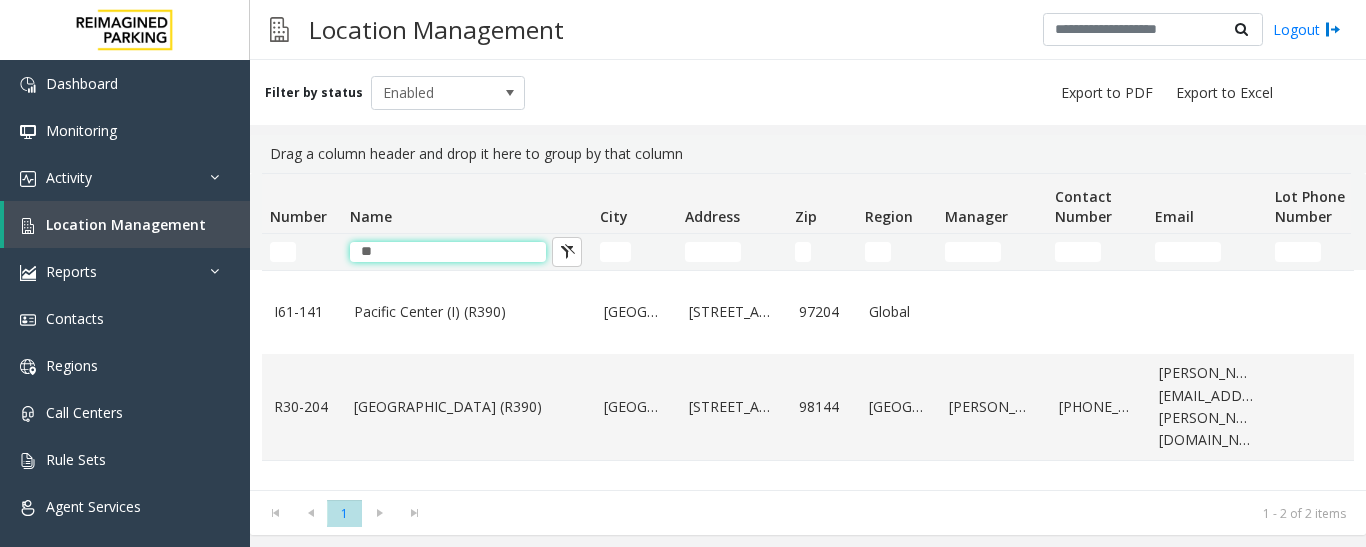 type on "*" 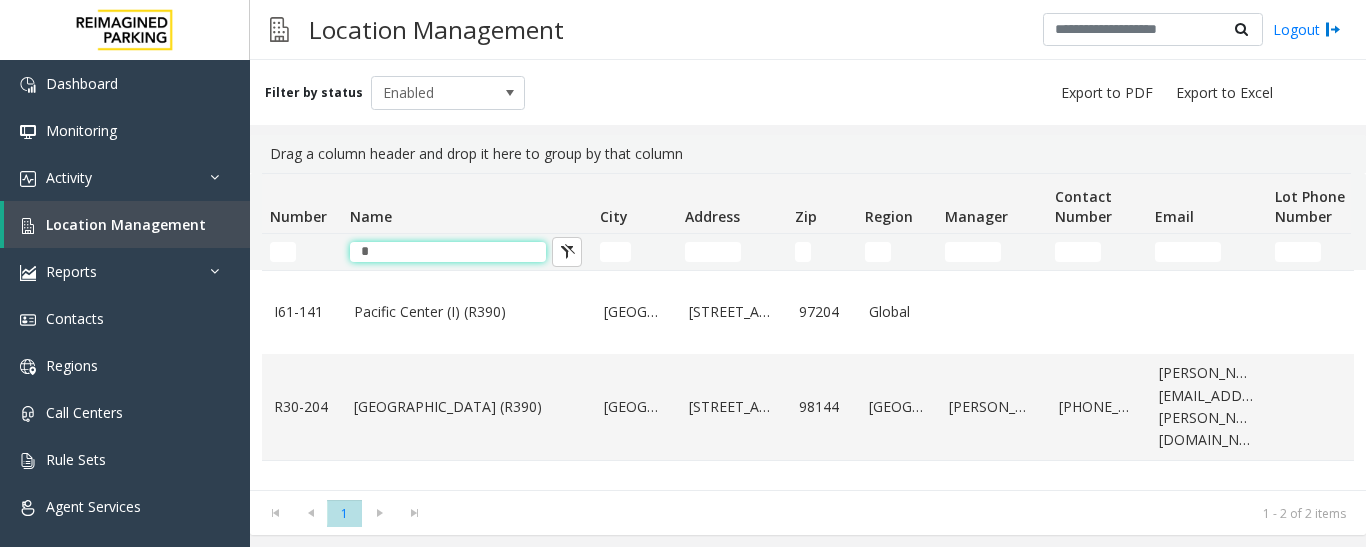 type 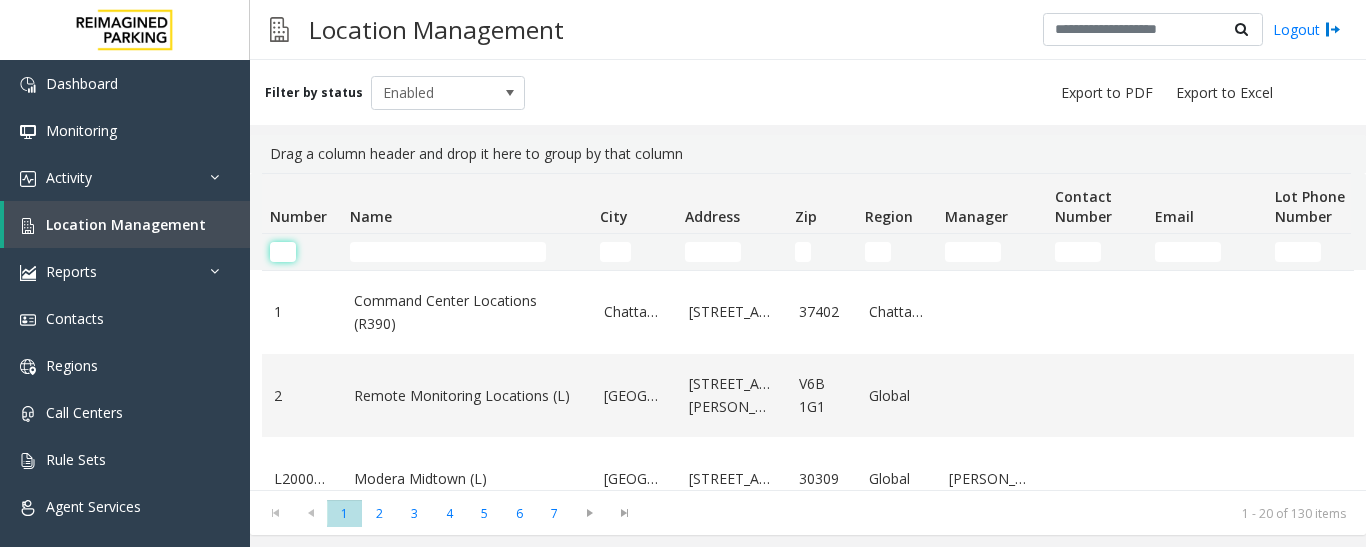 click 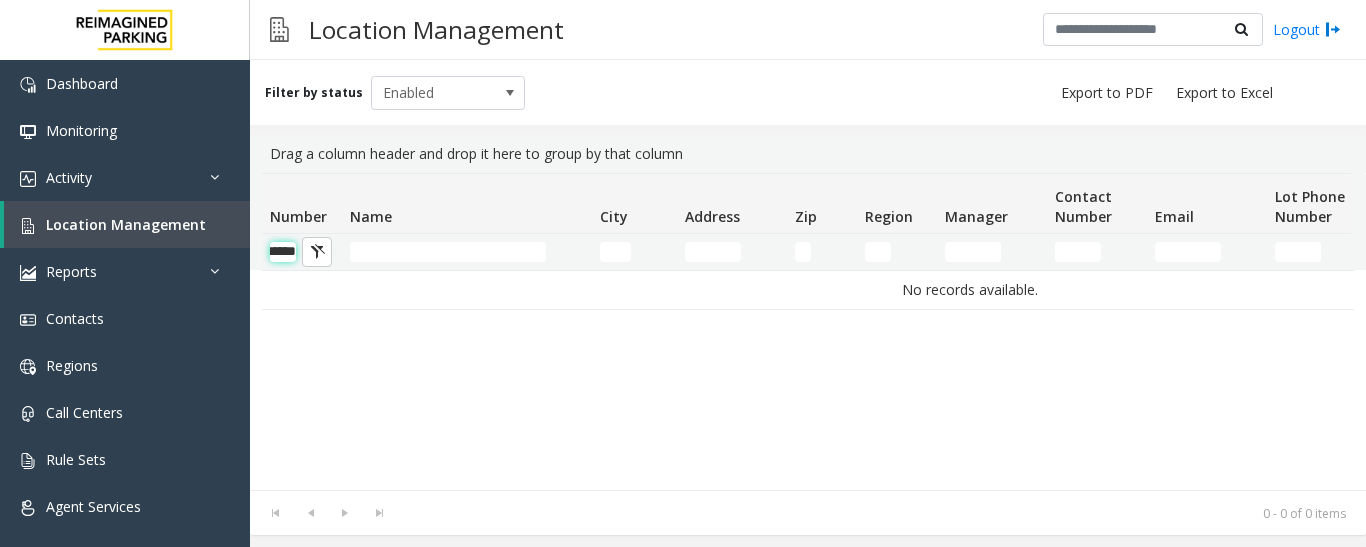 scroll, scrollTop: 0, scrollLeft: 29, axis: horizontal 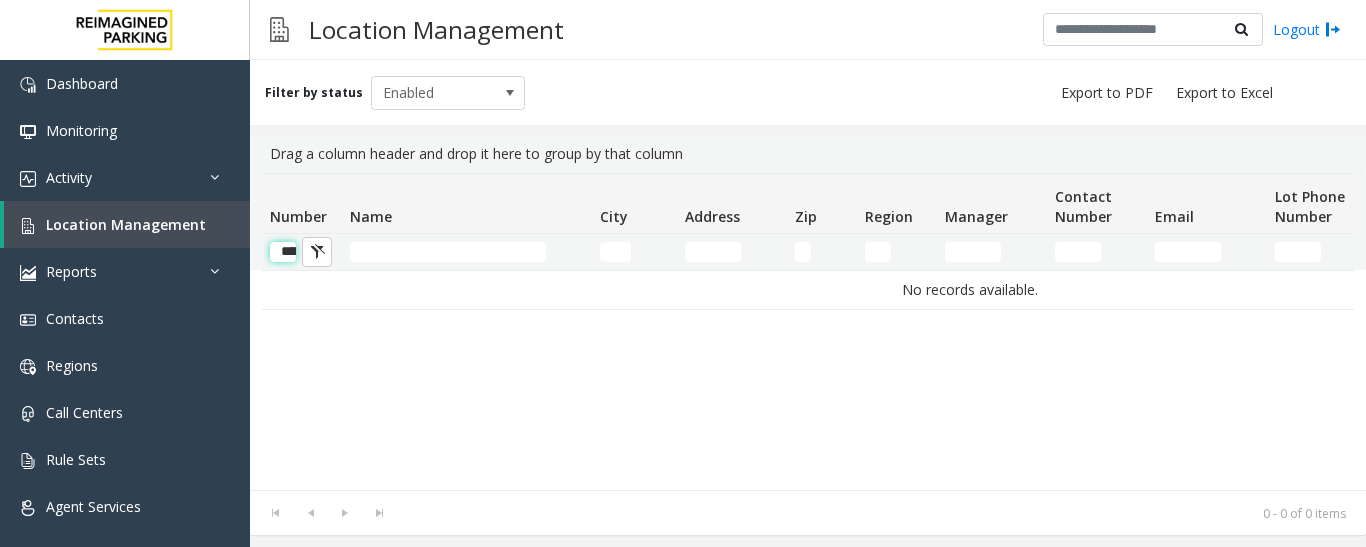 drag, startPoint x: 273, startPoint y: 252, endPoint x: 285, endPoint y: 253, distance: 12.0415945 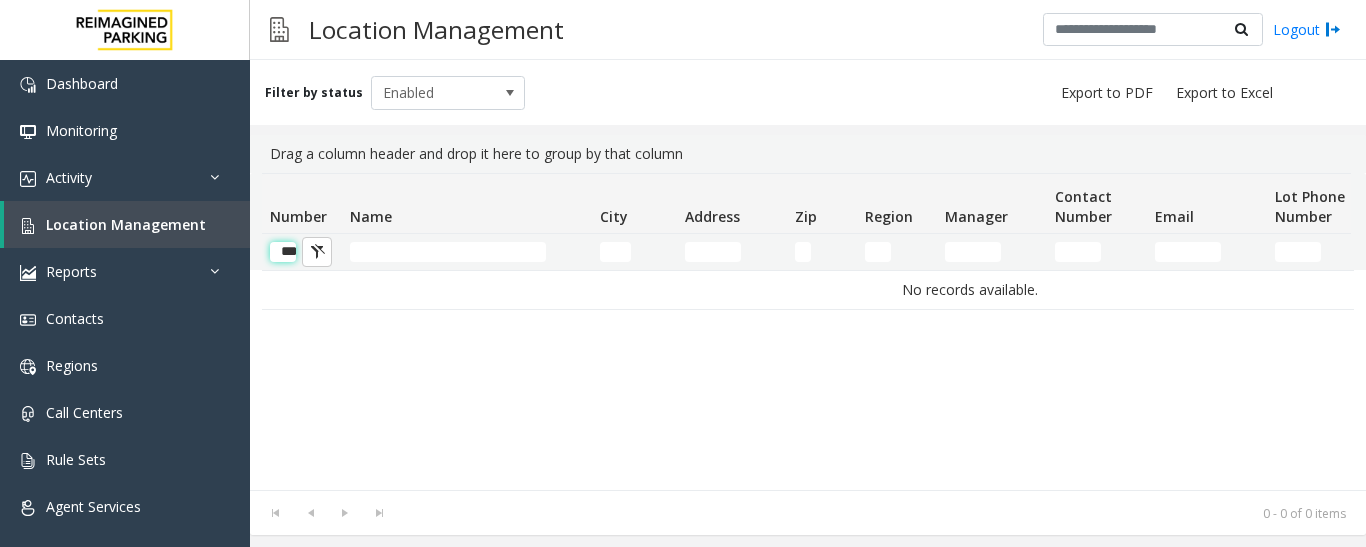 scroll, scrollTop: 0, scrollLeft: 9, axis: horizontal 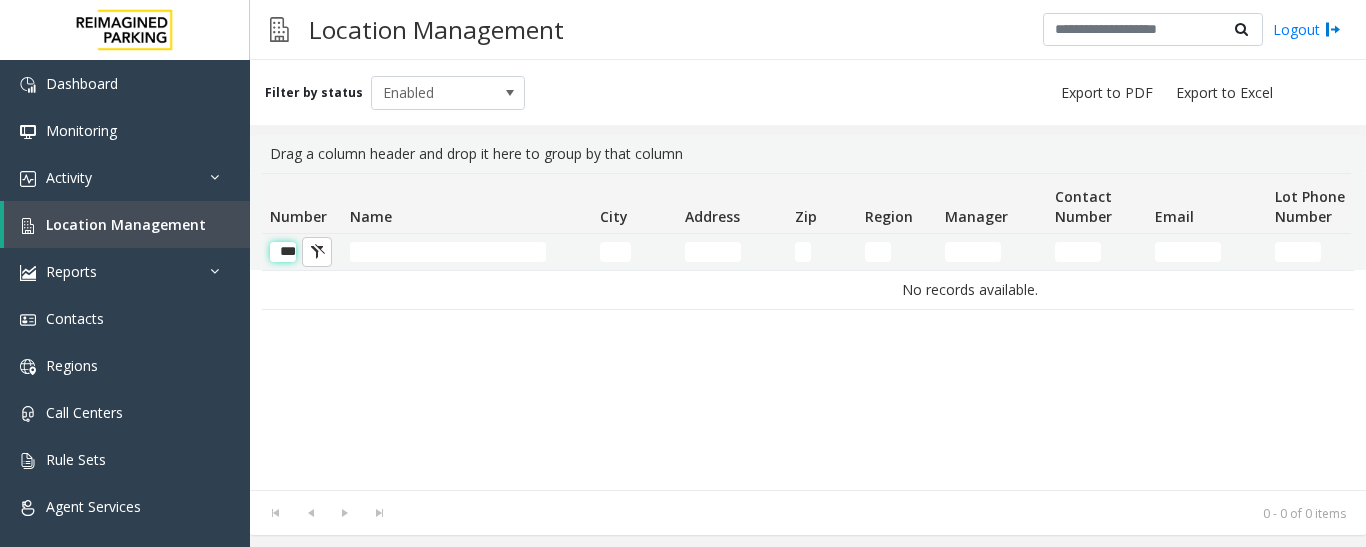 drag, startPoint x: 280, startPoint y: 257, endPoint x: 295, endPoint y: 257, distance: 15 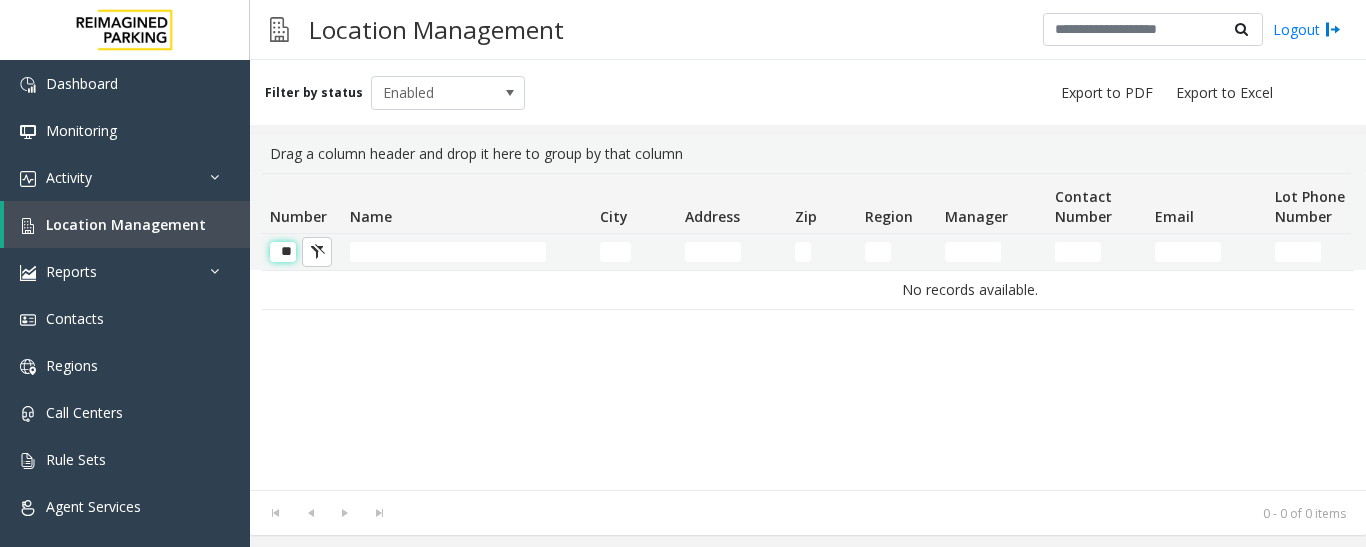 scroll, scrollTop: 0, scrollLeft: 1, axis: horizontal 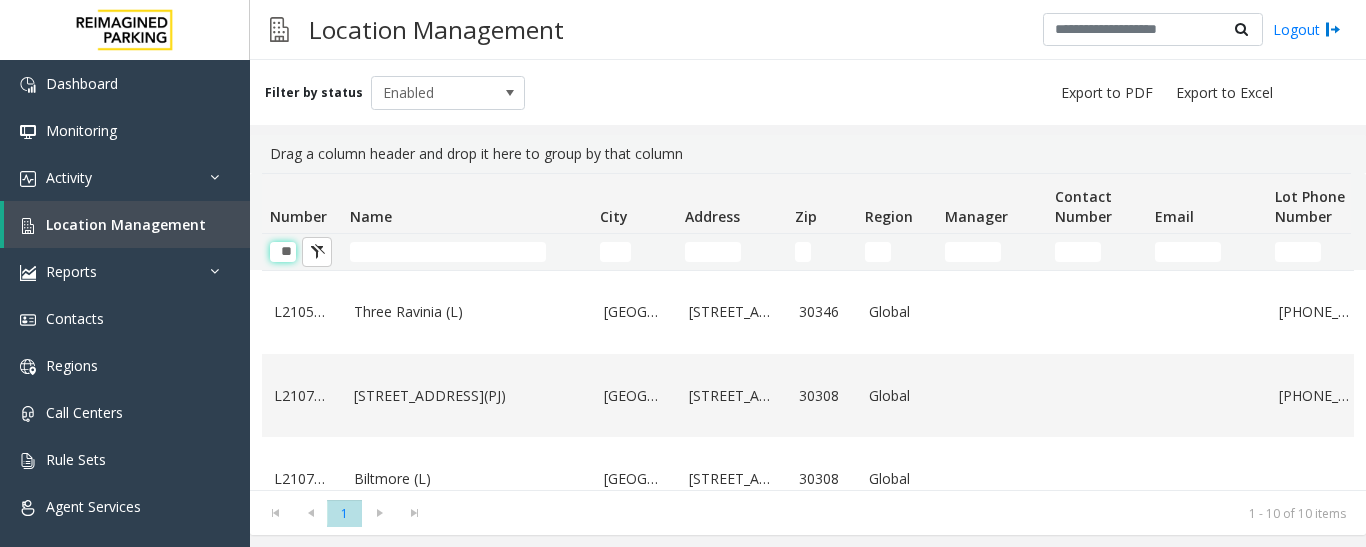 type on "*" 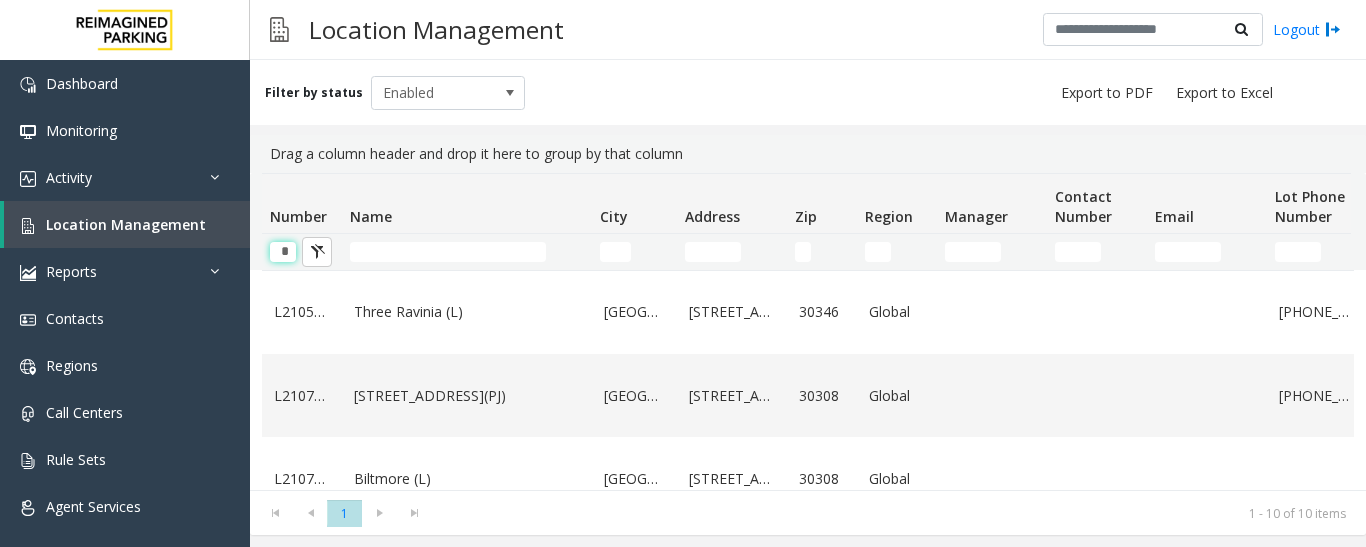 scroll, scrollTop: 0, scrollLeft: 0, axis: both 